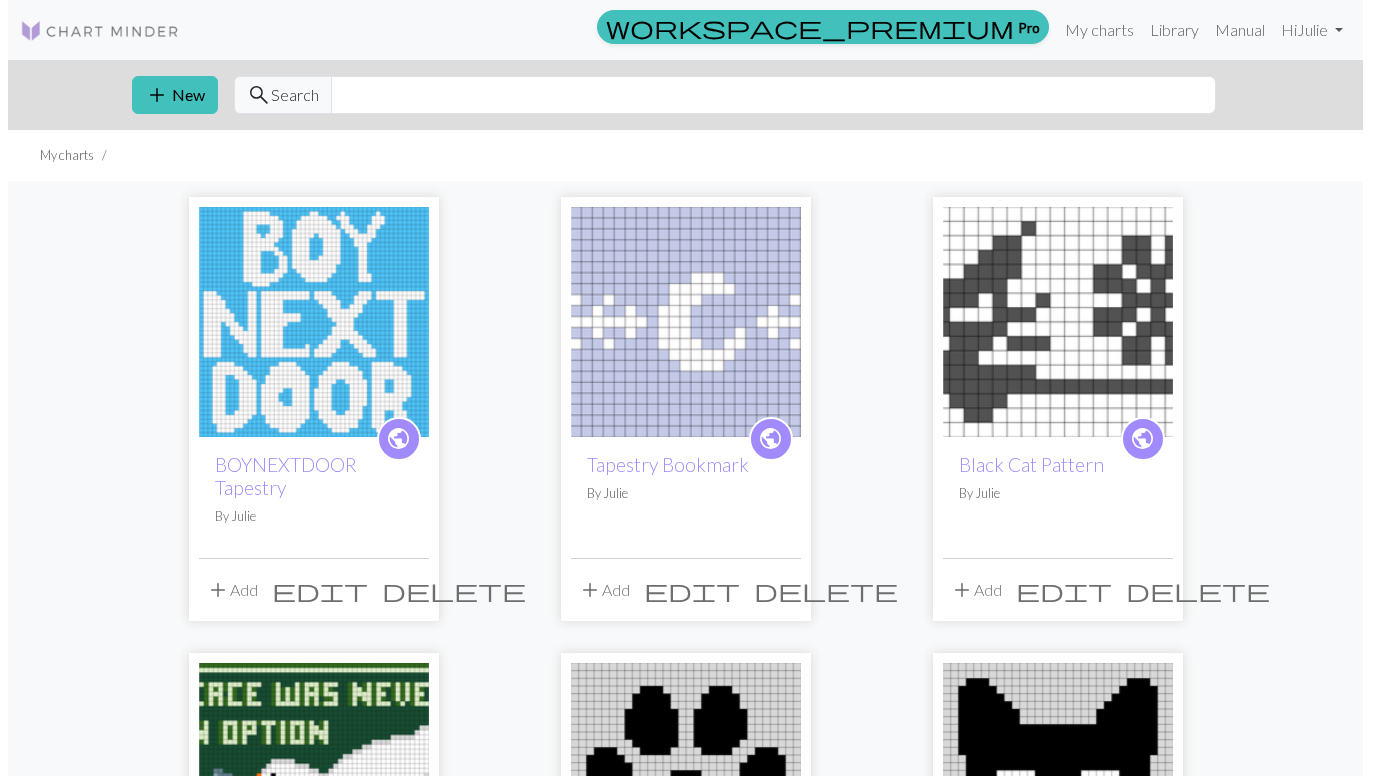 scroll, scrollTop: 0, scrollLeft: 0, axis: both 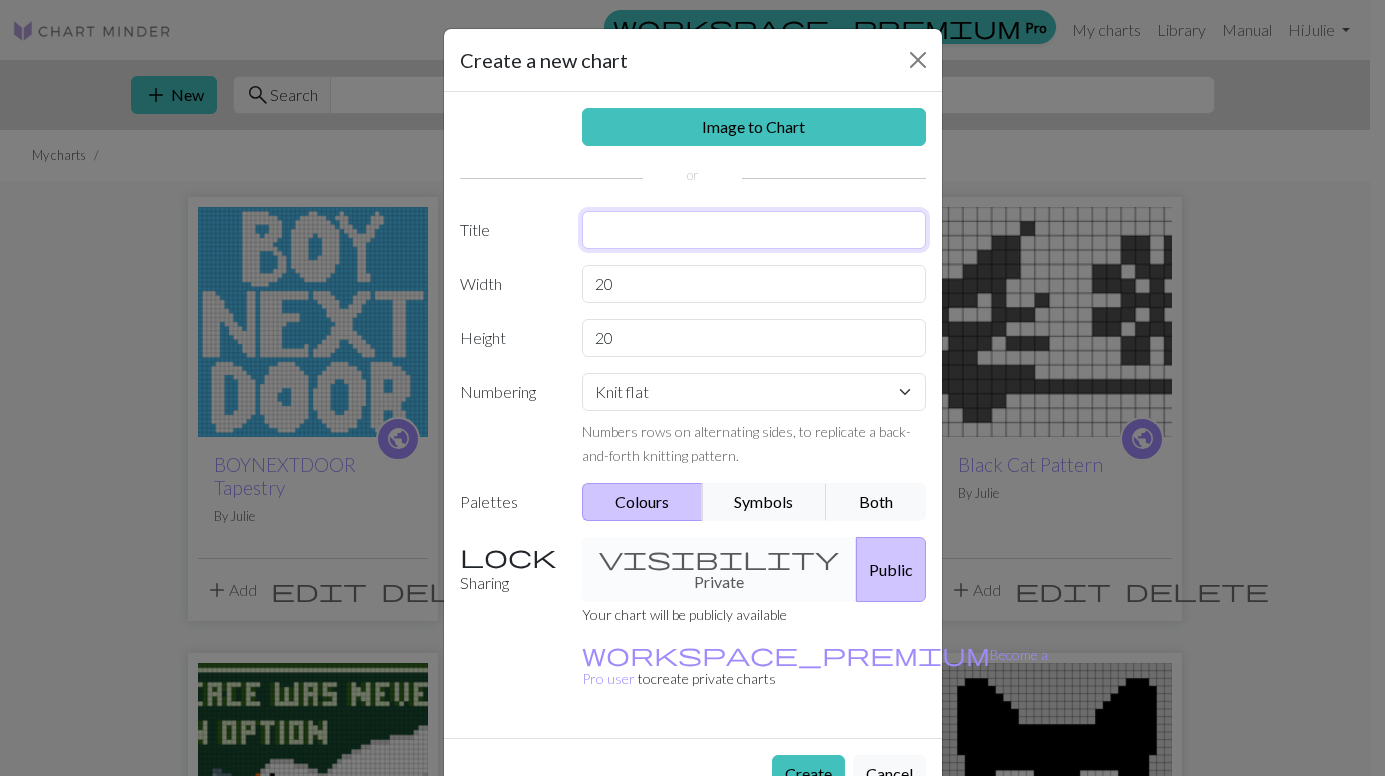 click at bounding box center [754, 230] 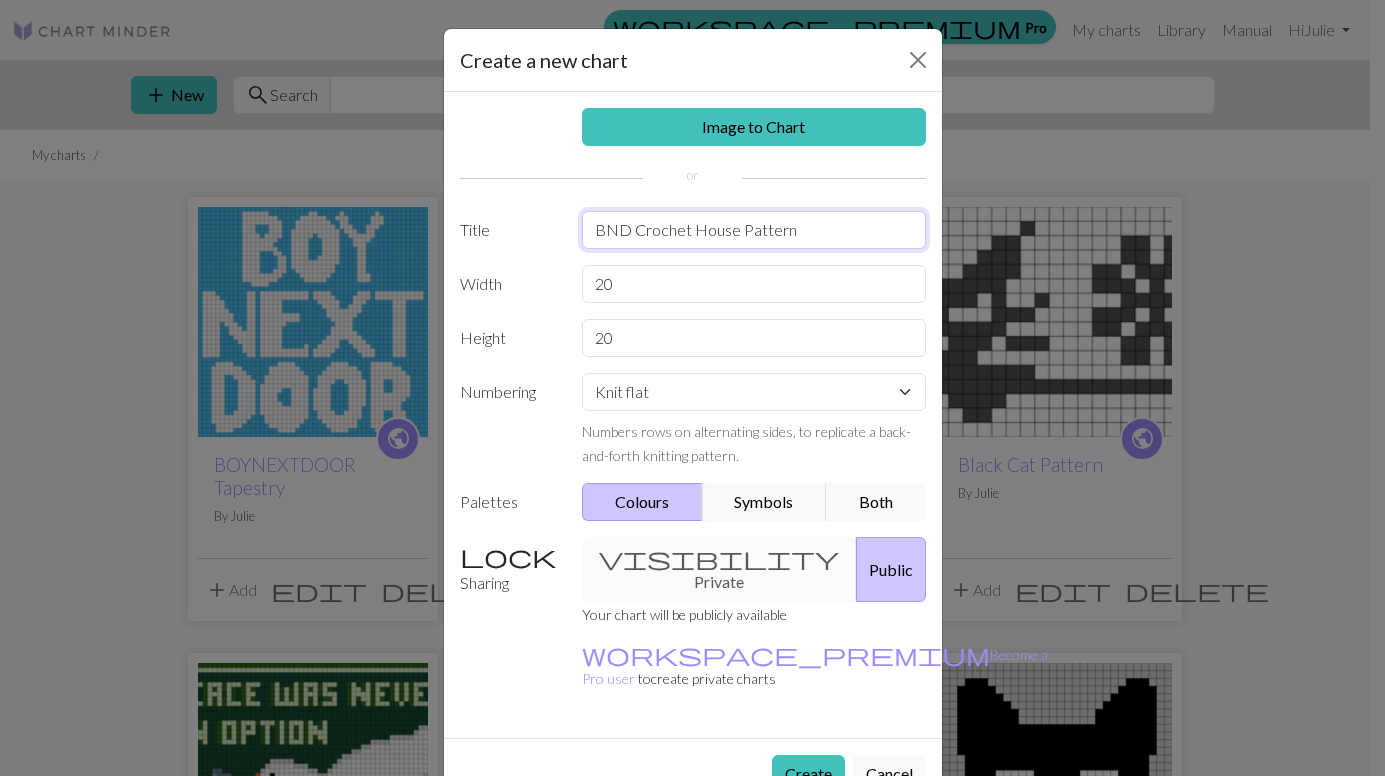 type on "BND Crochet House Pattern" 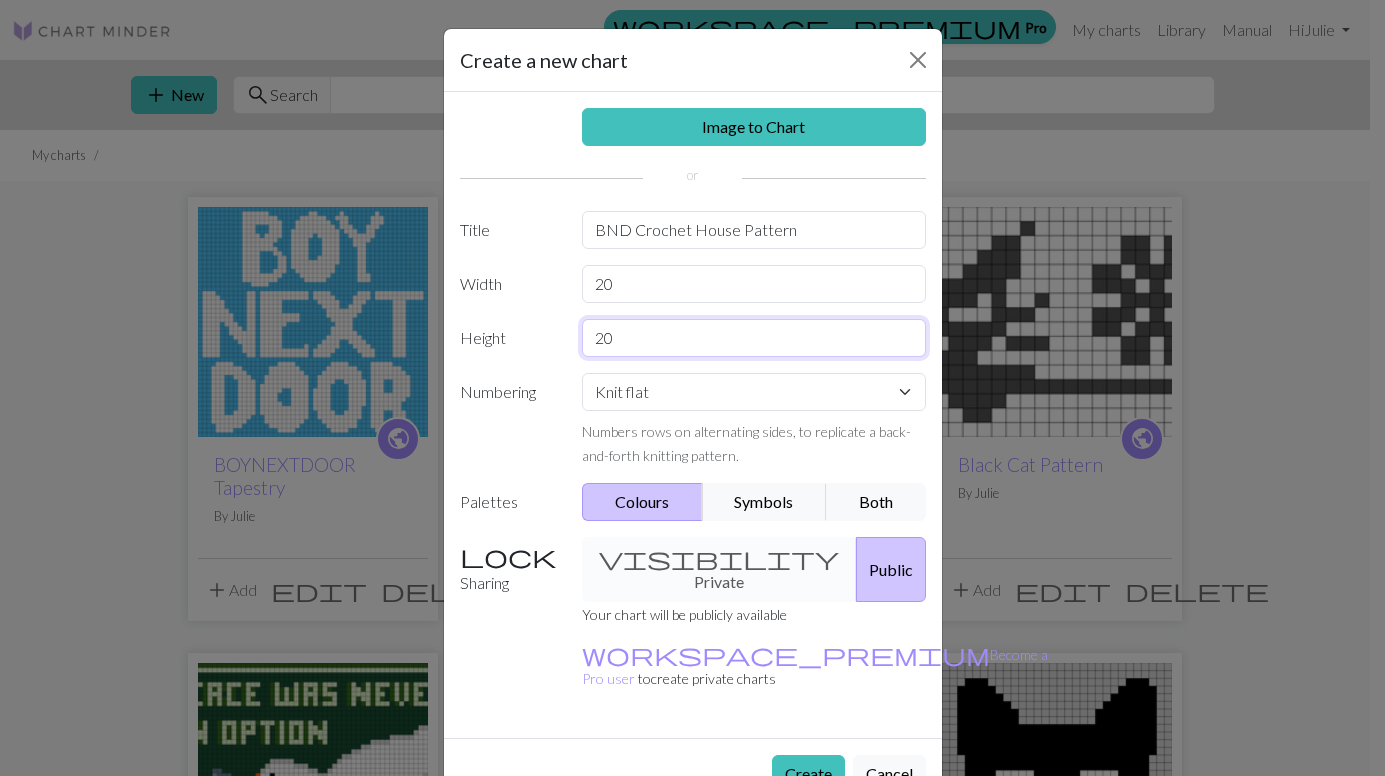 click on "20" at bounding box center [754, 338] 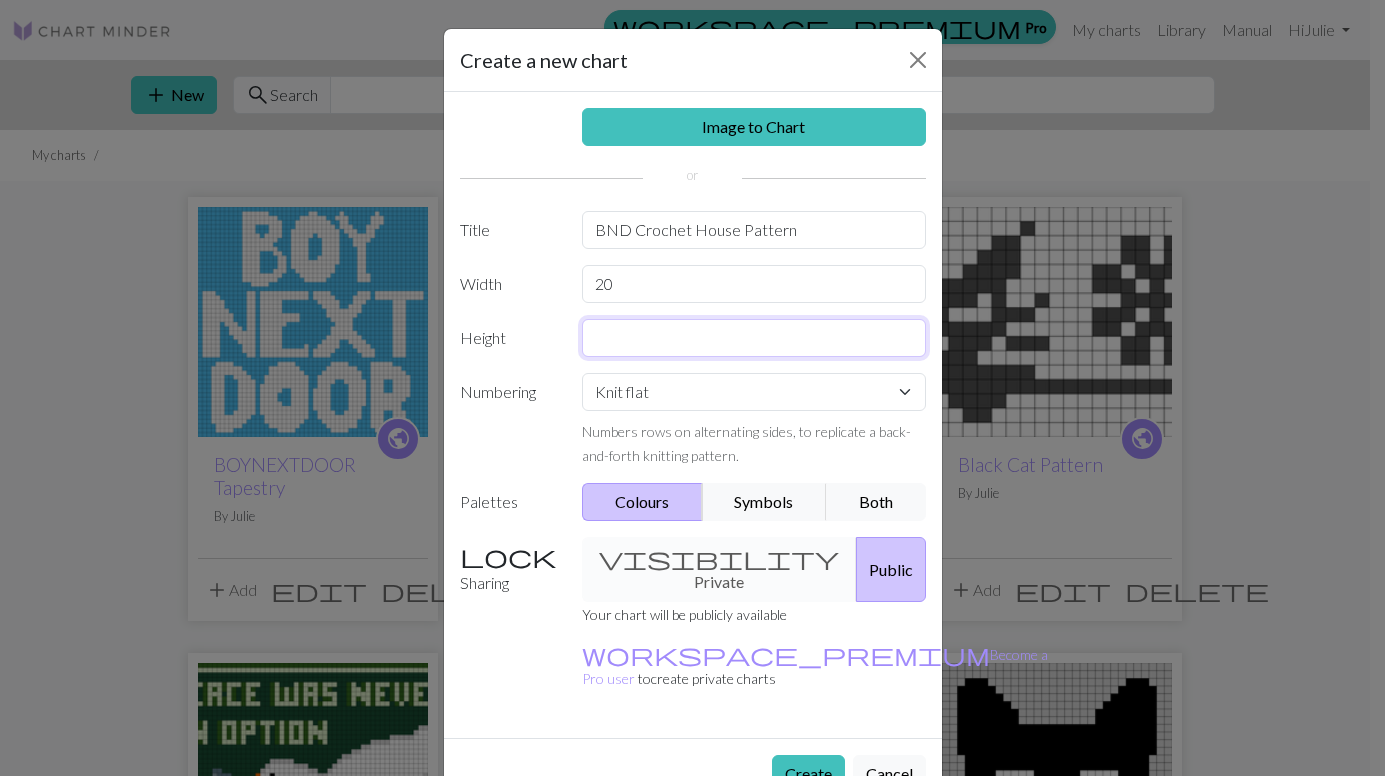 type 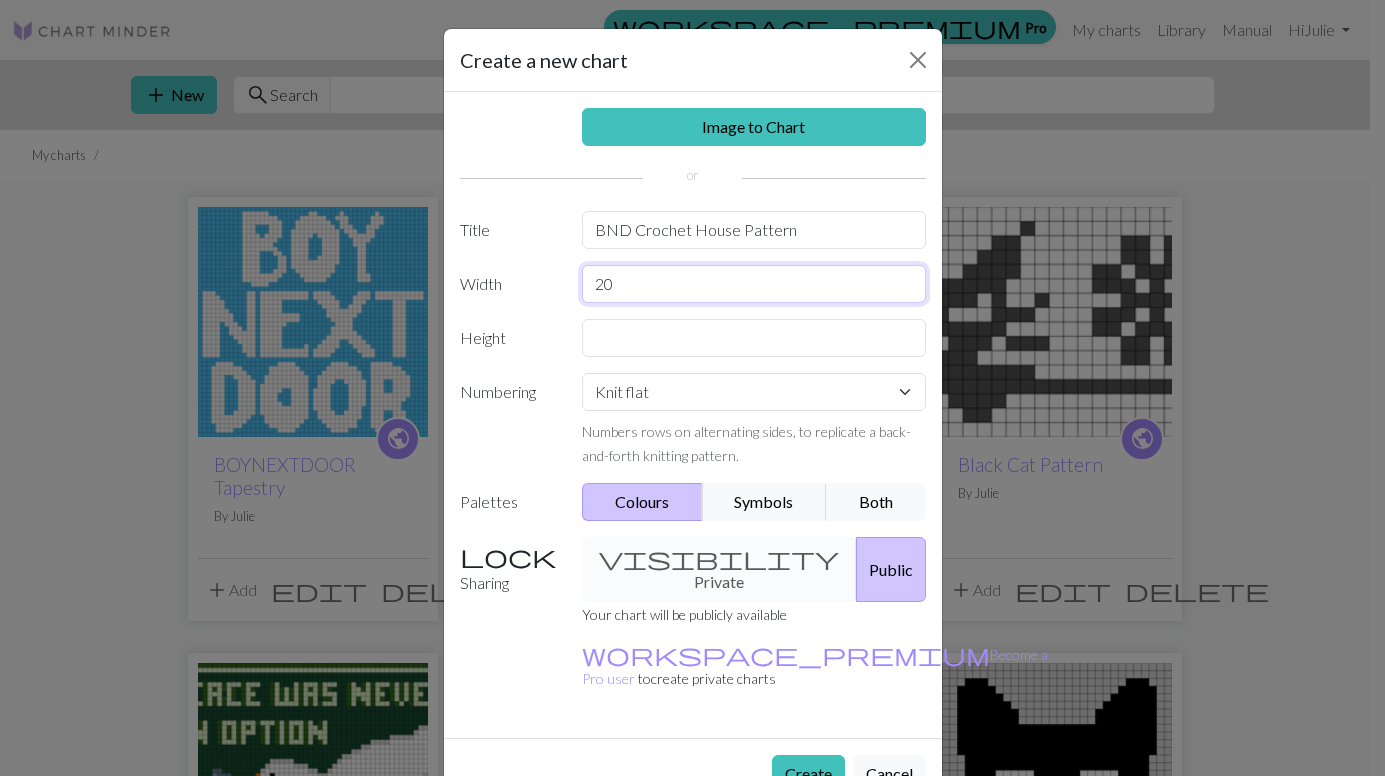 click on "20" at bounding box center [754, 284] 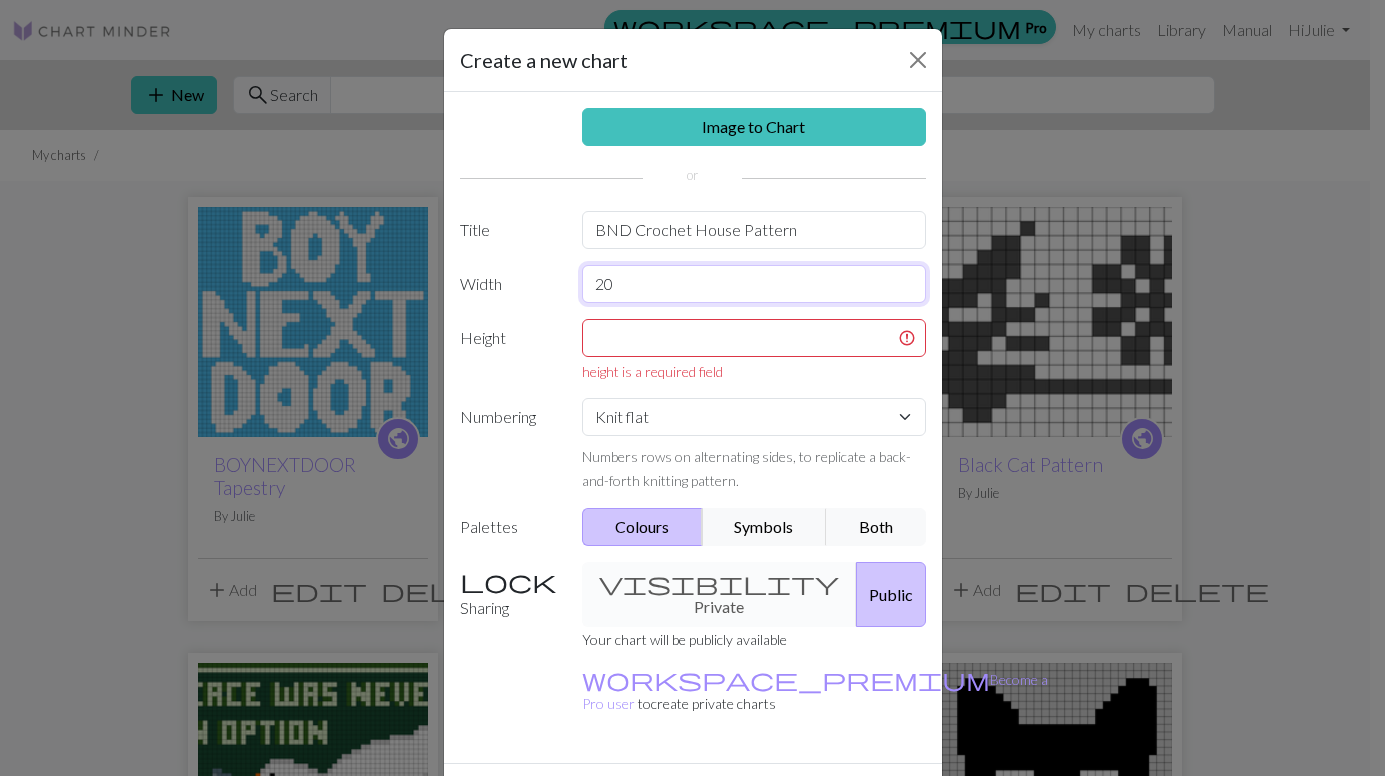 click on "20" at bounding box center (754, 284) 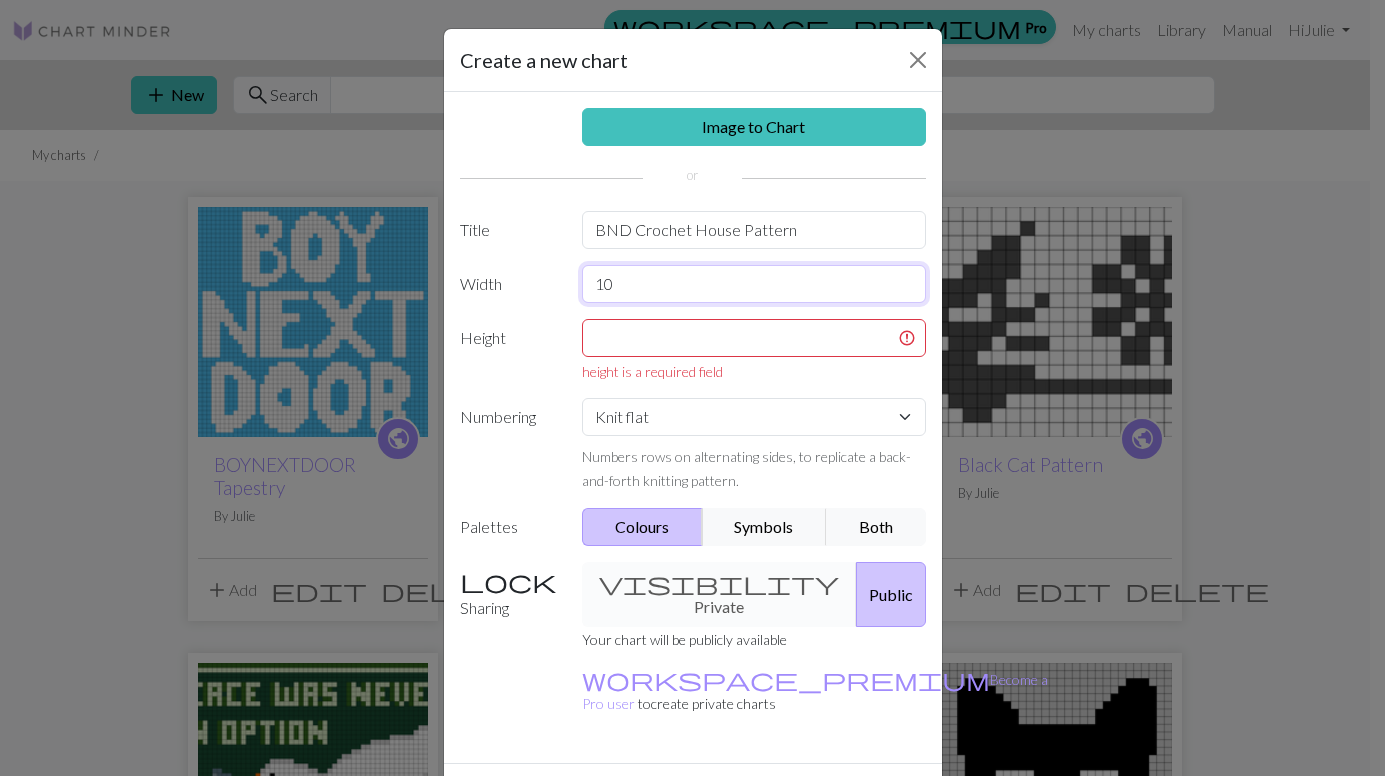 type on "10" 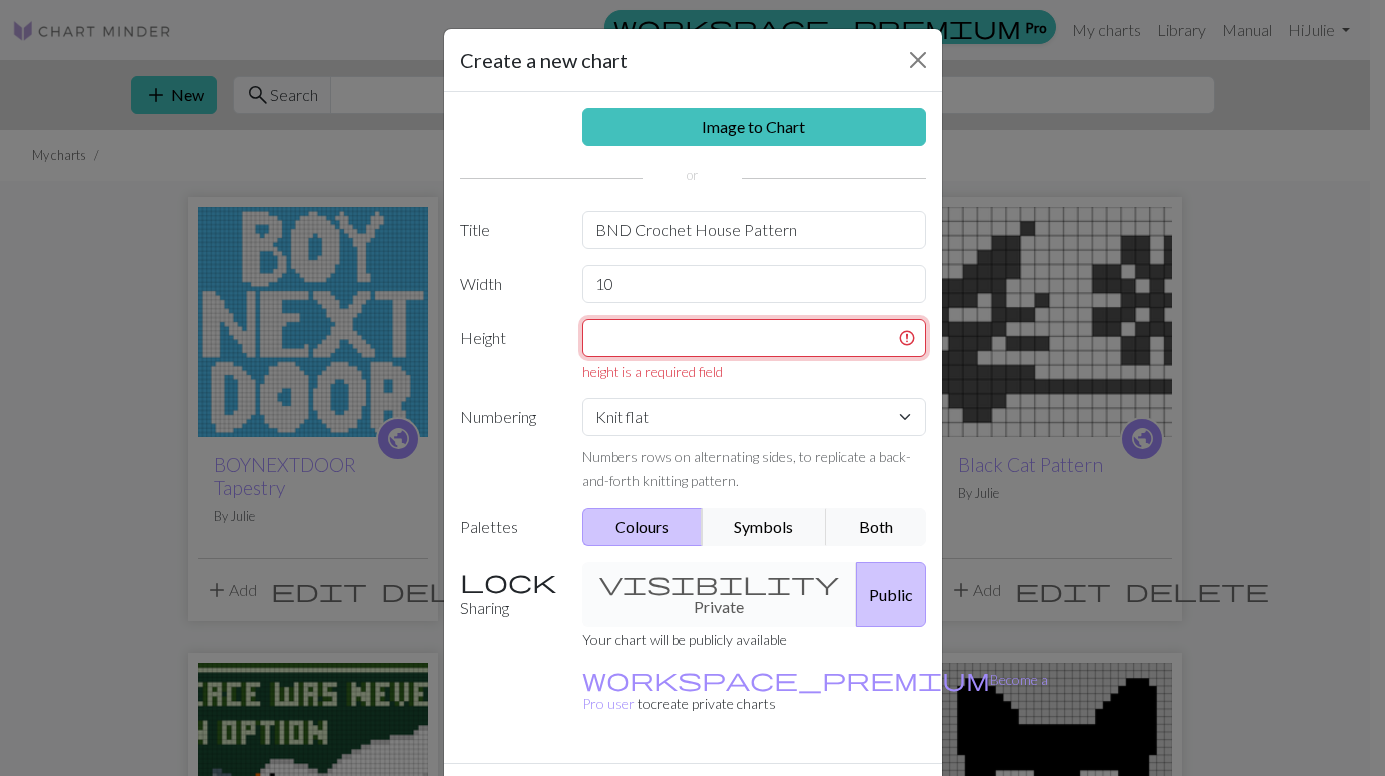 click at bounding box center (754, 338) 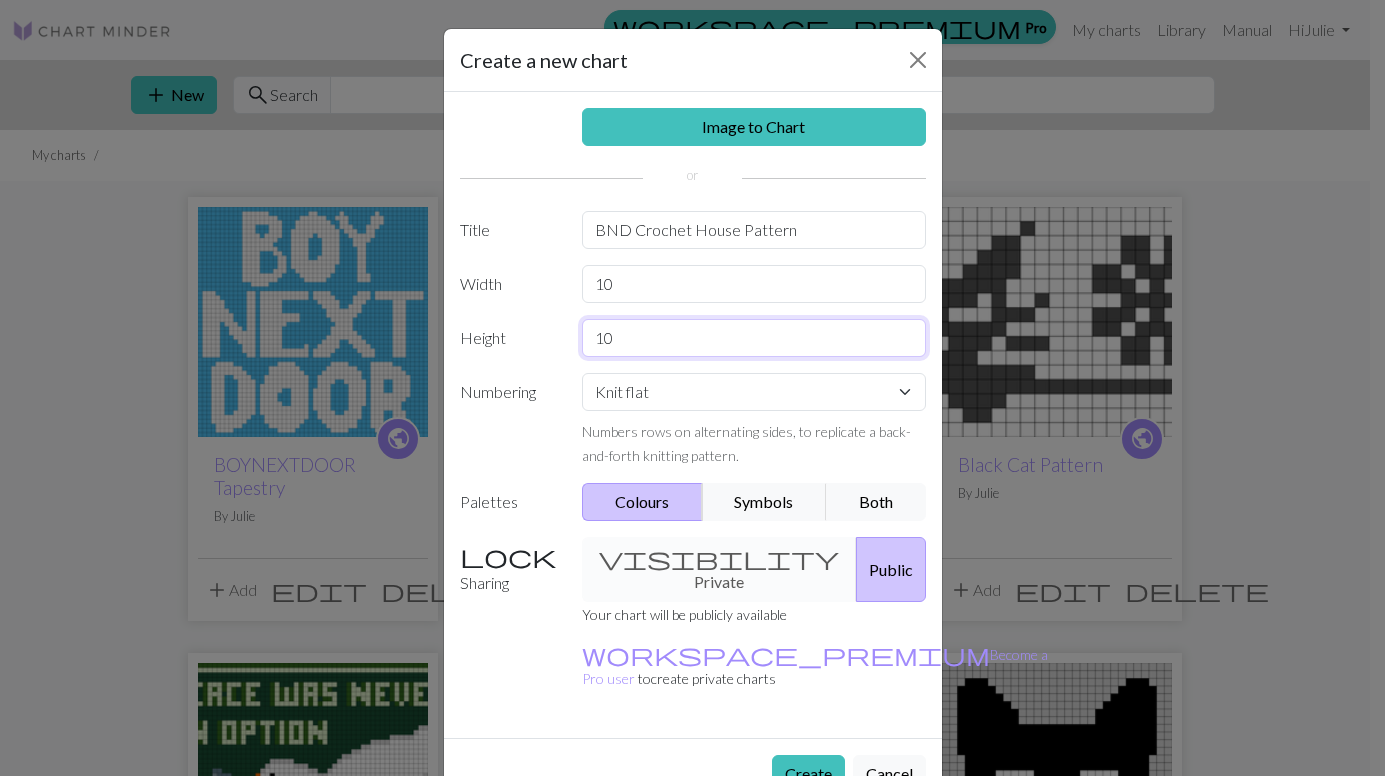 type on "10" 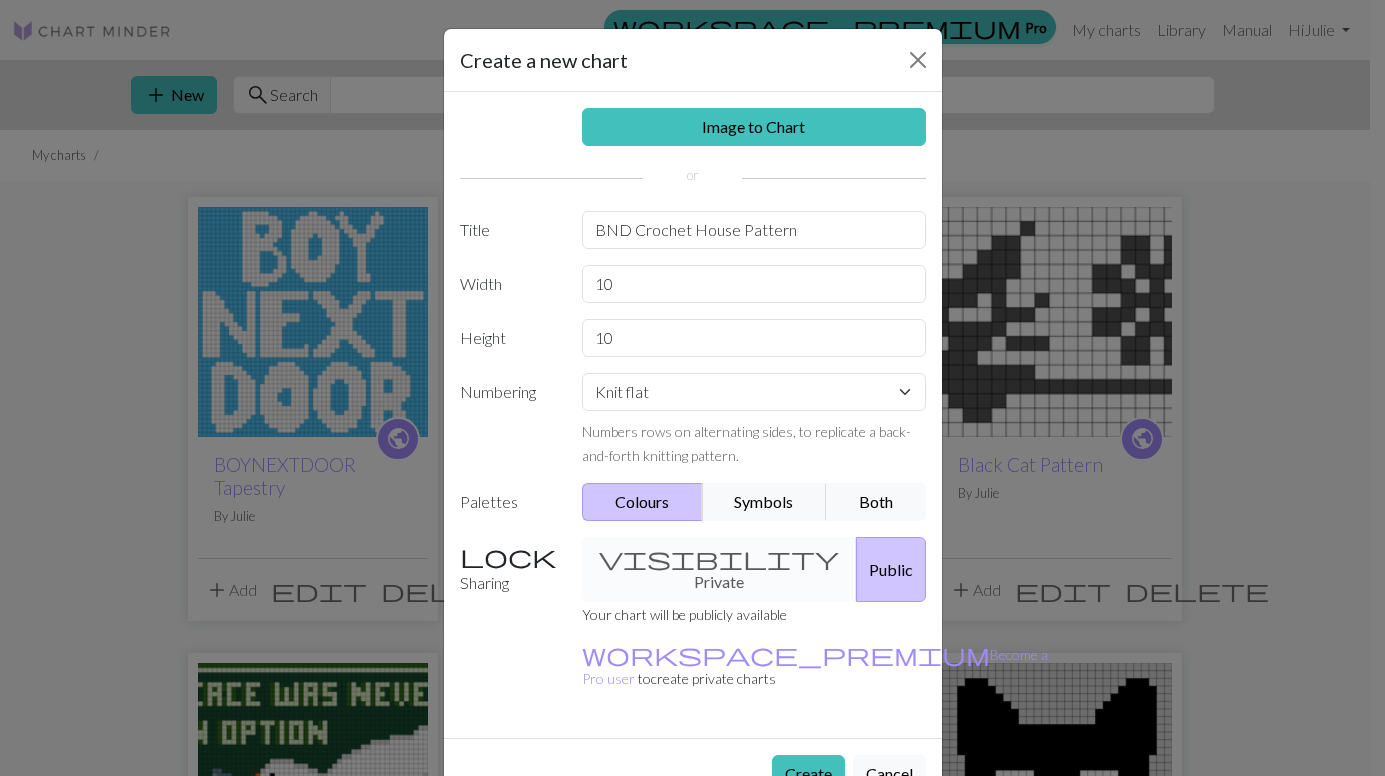 click on "Numbering" at bounding box center [509, 420] 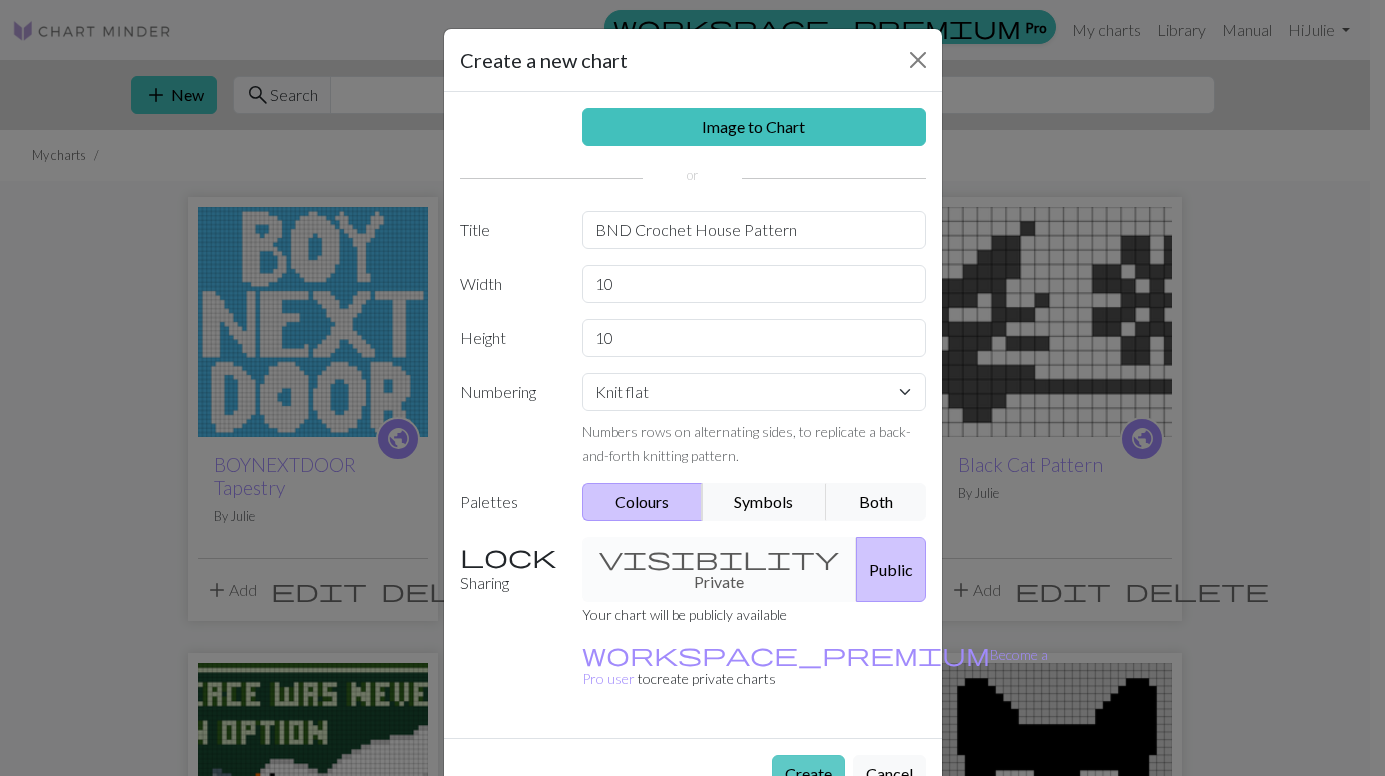 click on "Create" at bounding box center [808, 774] 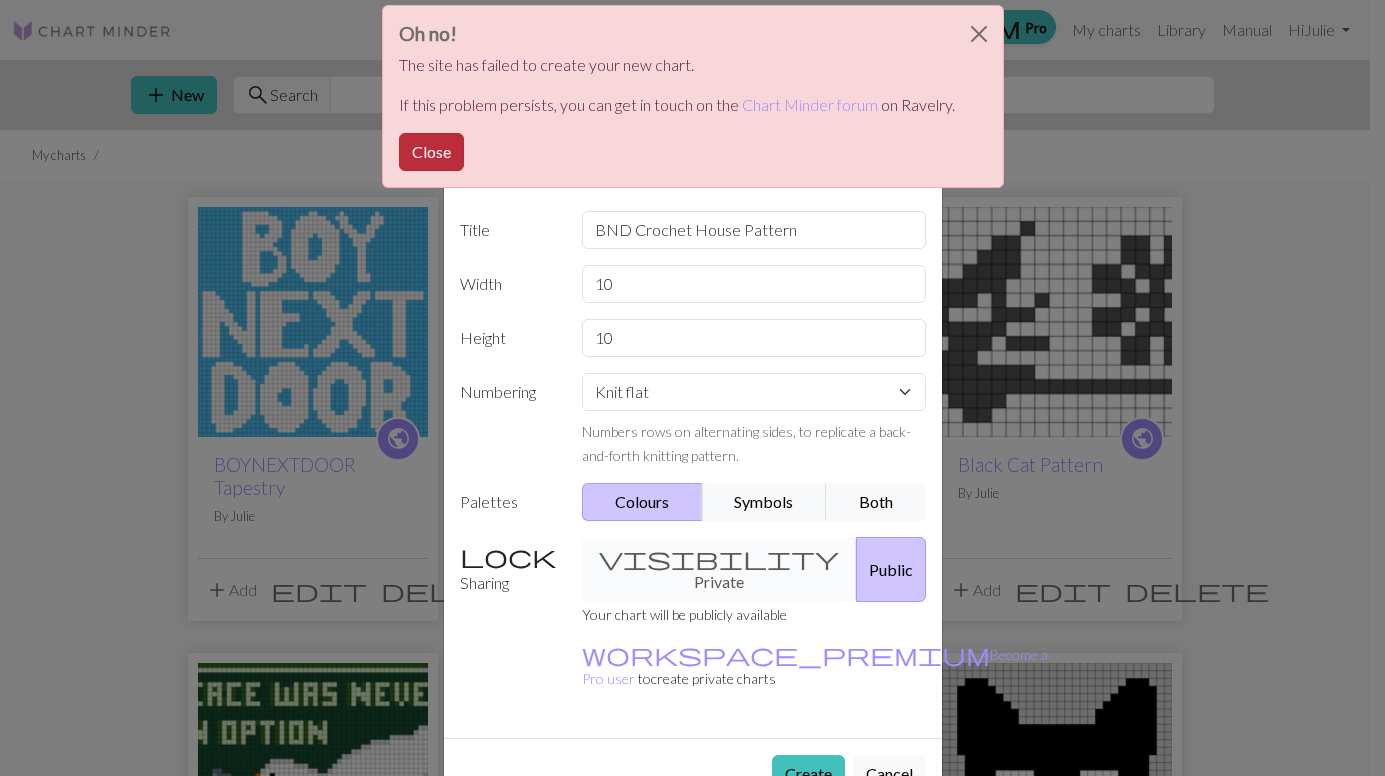 click on "Close" at bounding box center (431, 152) 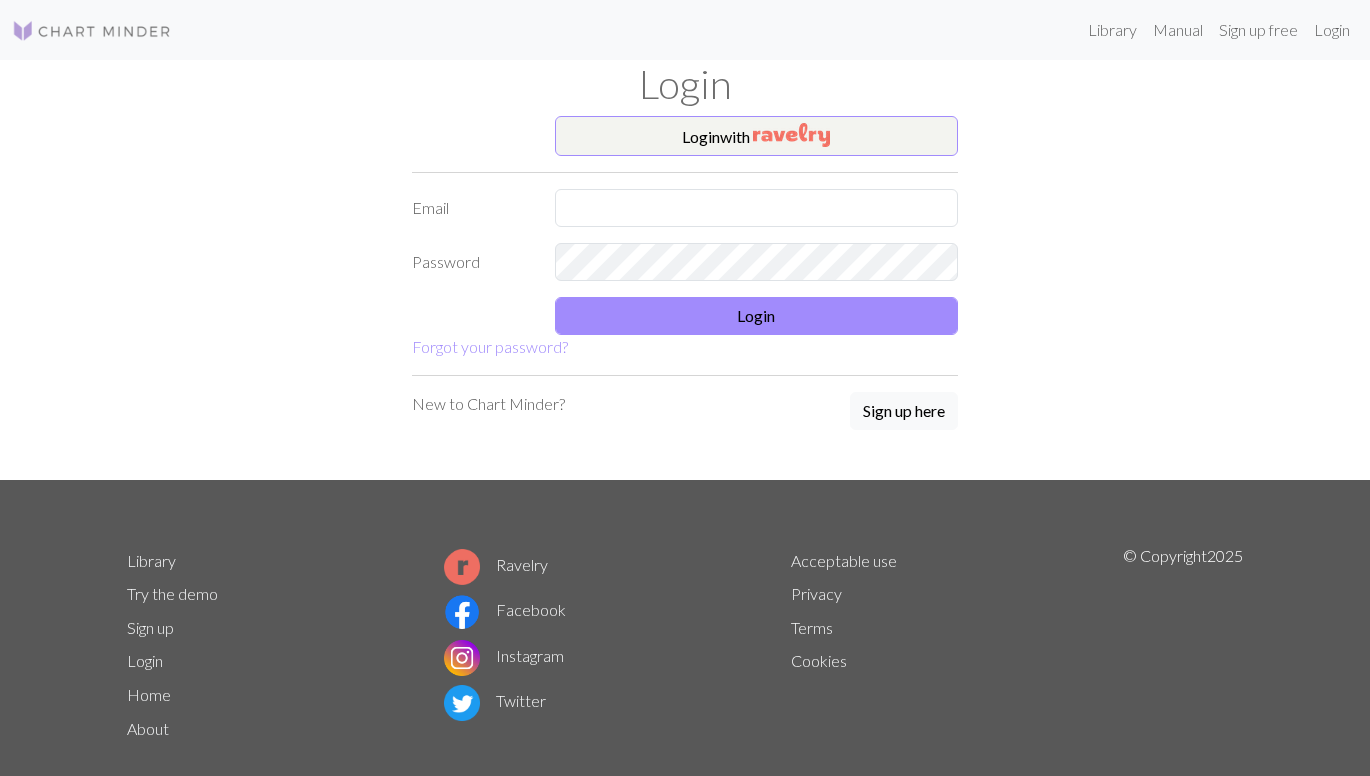 scroll, scrollTop: 0, scrollLeft: 0, axis: both 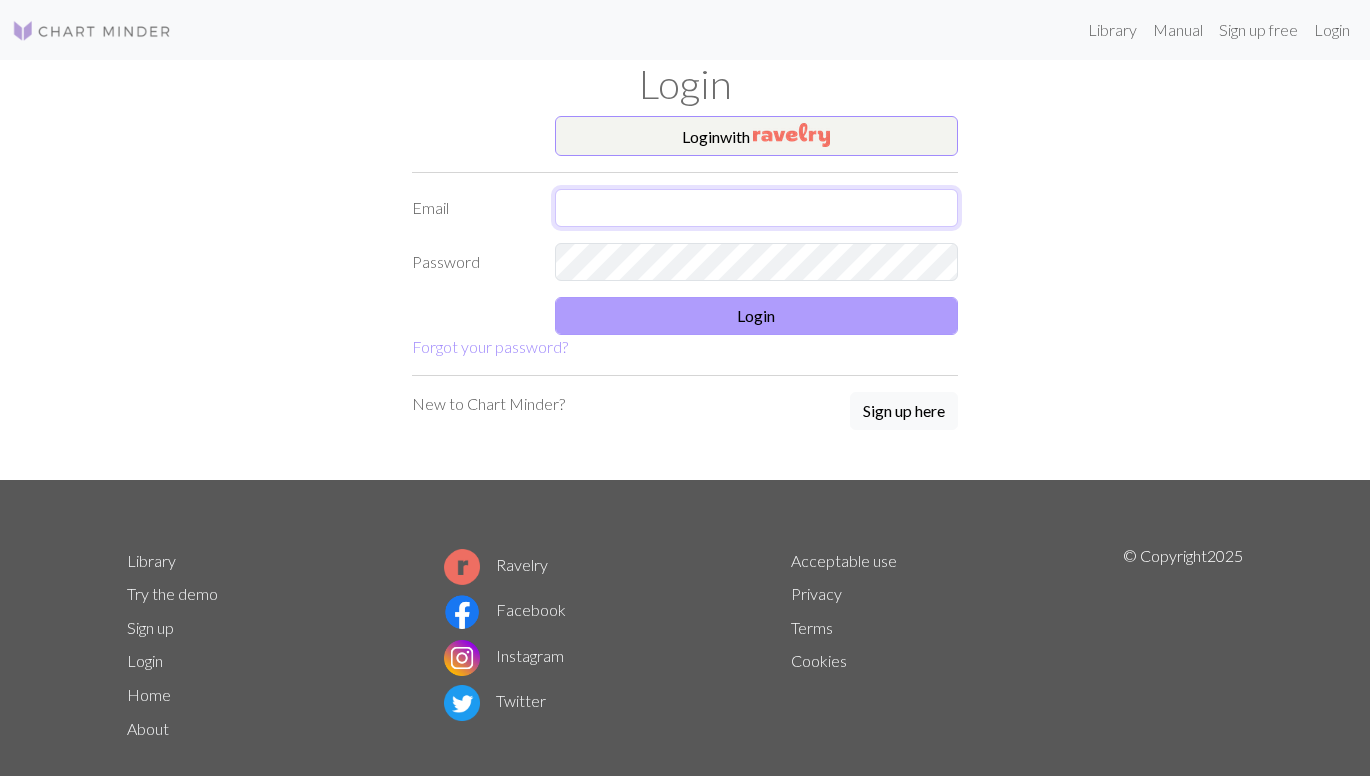 type on "seryeong.noh@balboa.edu.pa" 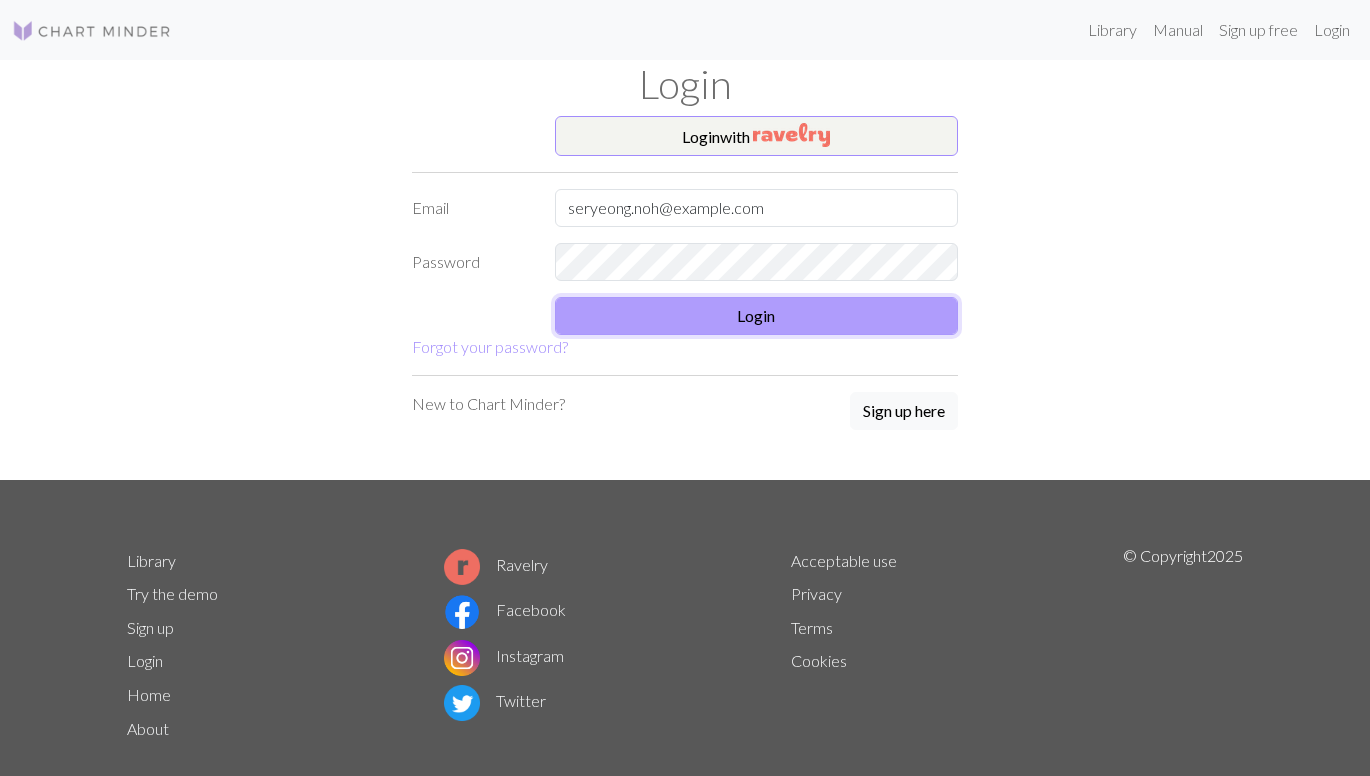 click on "Login" at bounding box center [757, 316] 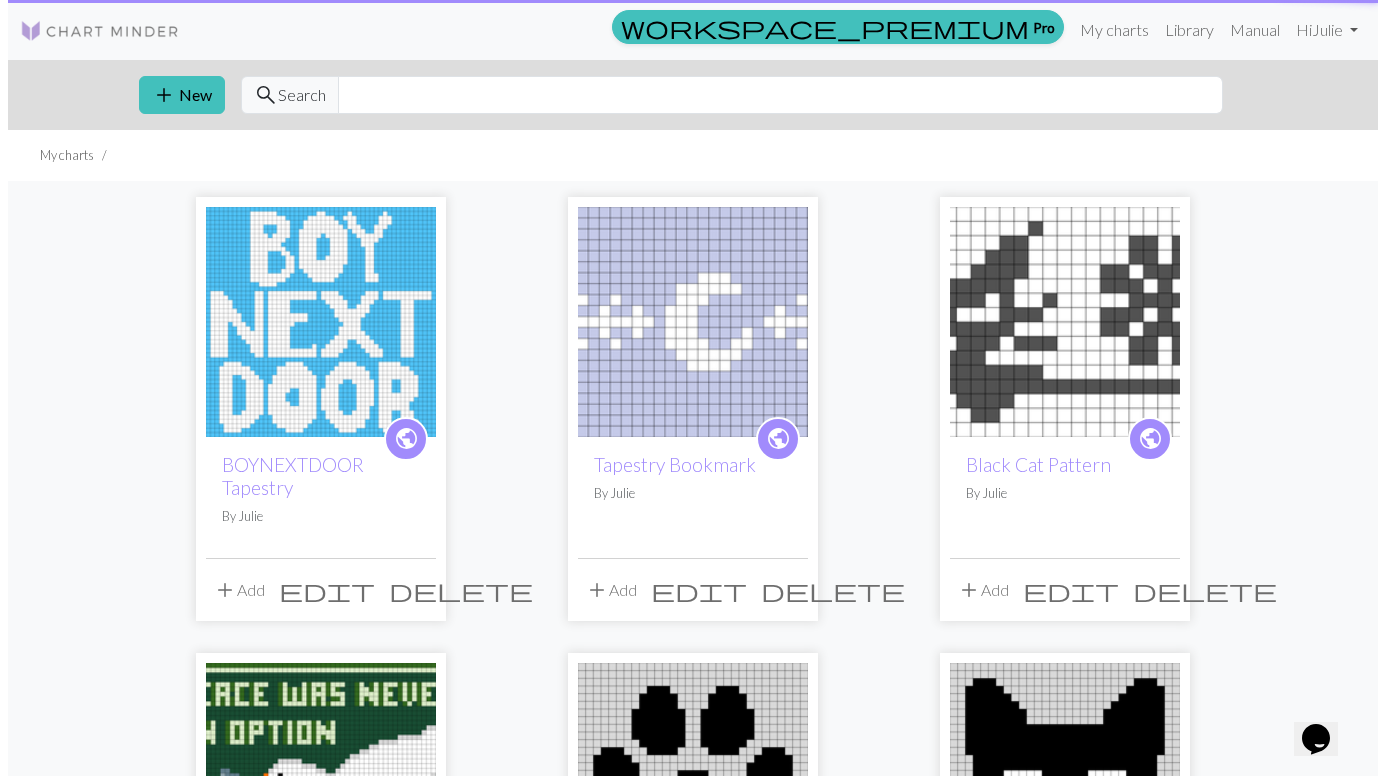 scroll, scrollTop: 0, scrollLeft: 0, axis: both 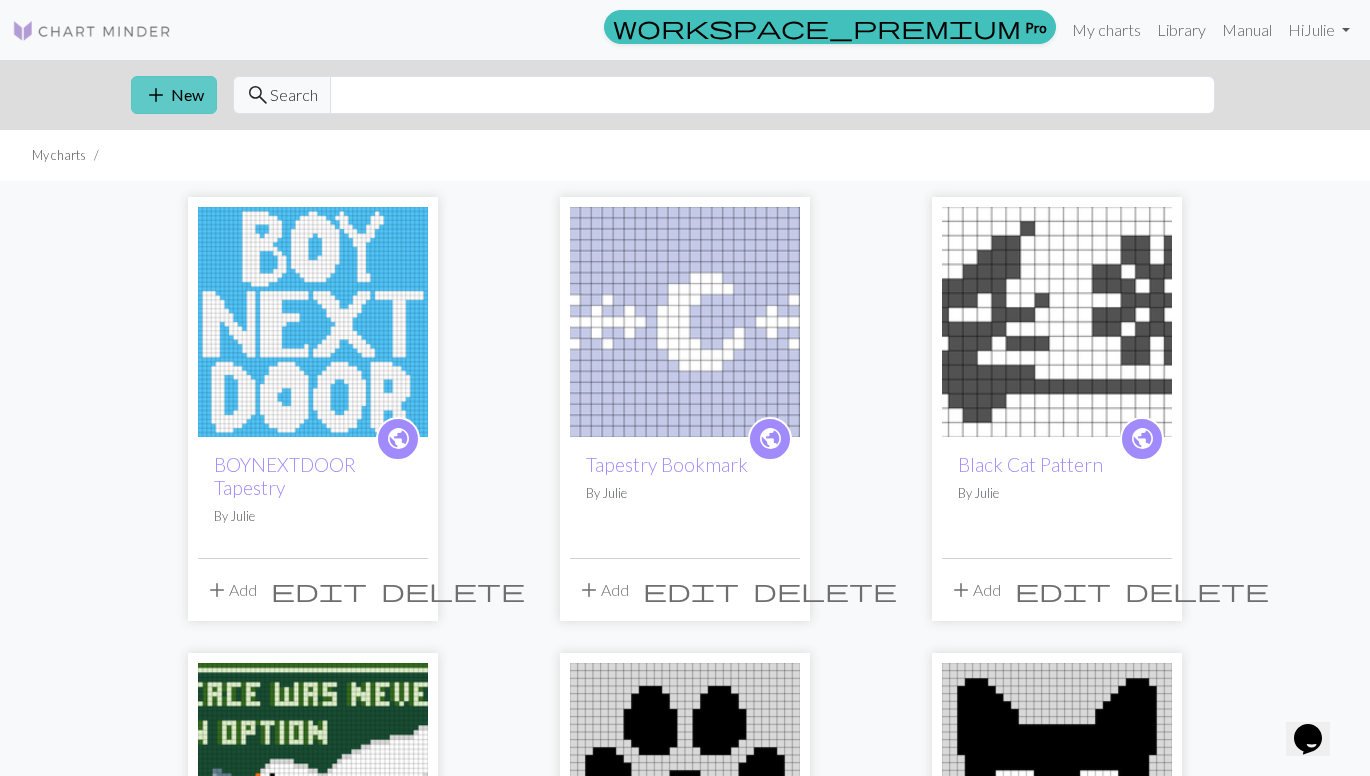 click on "add" at bounding box center (156, 95) 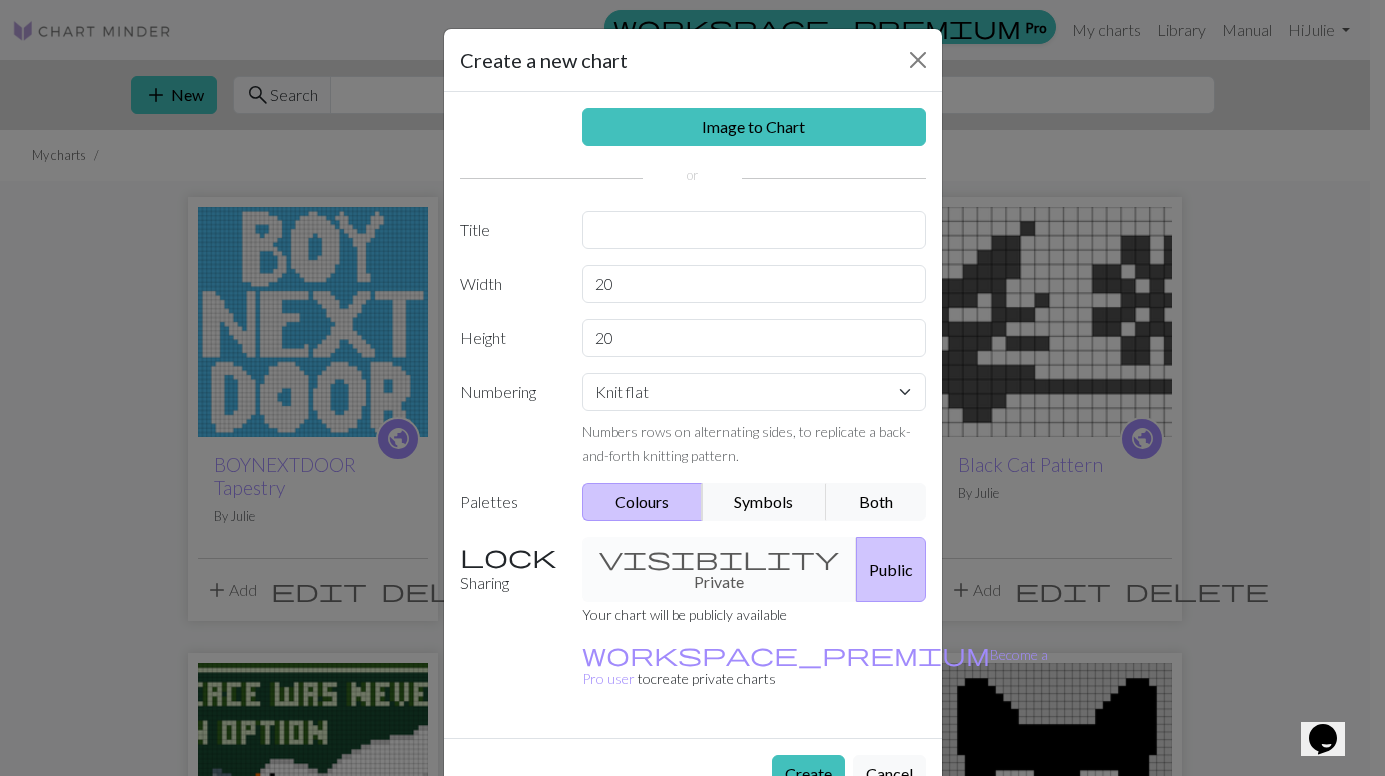 click on "Image to Chart Title Width 20 Height 20 Numbering Knit flat Knit in the round Lace knitting Cross stitch Numbers rows on alternating sides, to replicate a back-and-forth knitting pattern. Palettes Colours Symbols Both Sharing visibility  Private Public Your chart will be publicly available workspace_premium Become a Pro user   to  create private charts" at bounding box center [693, 415] 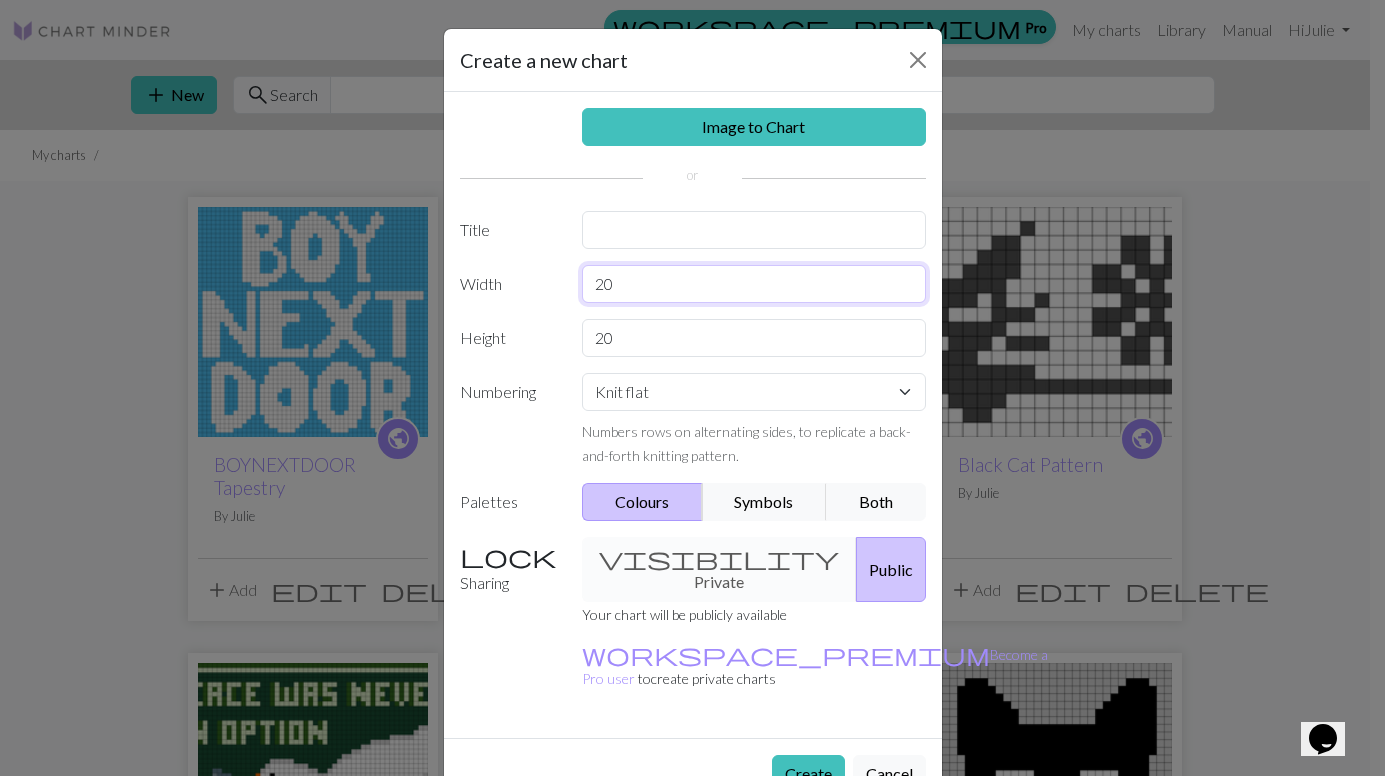 click on "20" at bounding box center (754, 284) 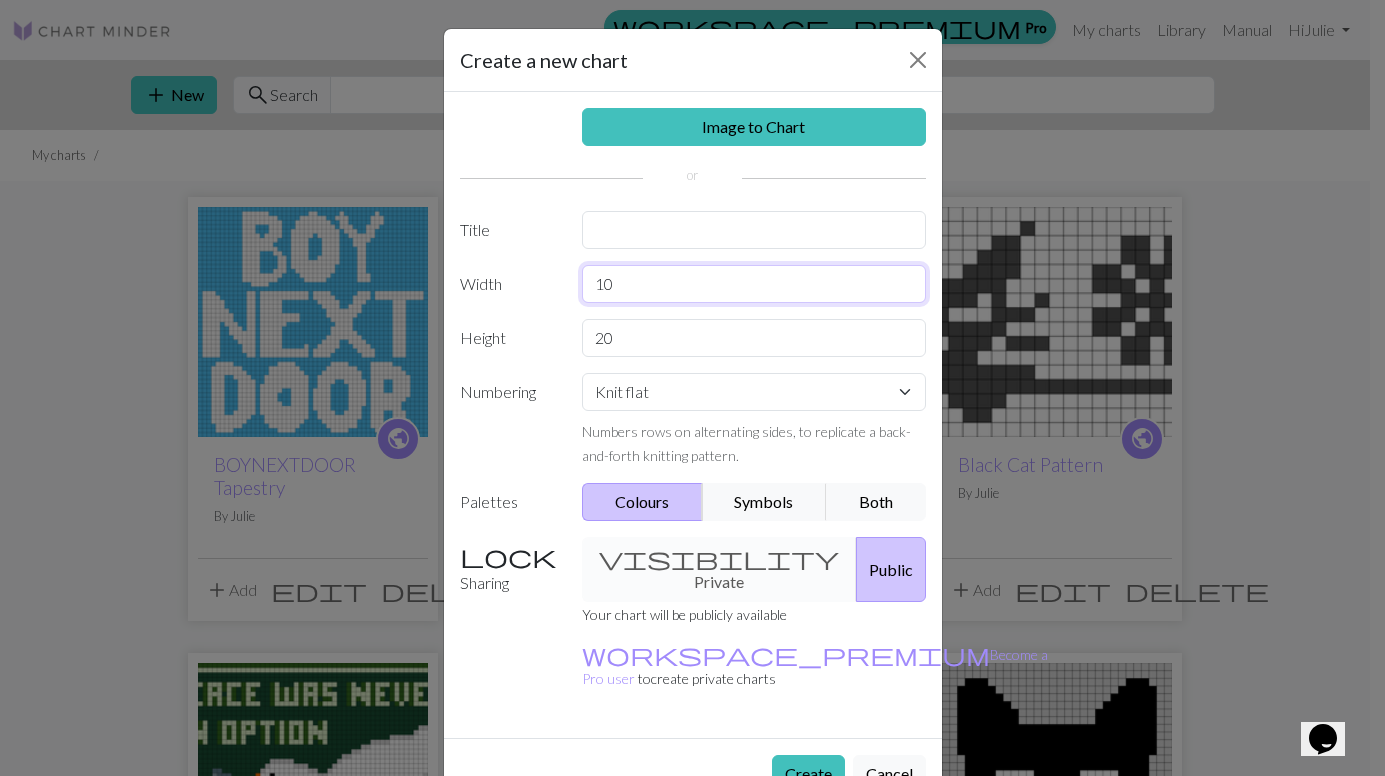 type on "10" 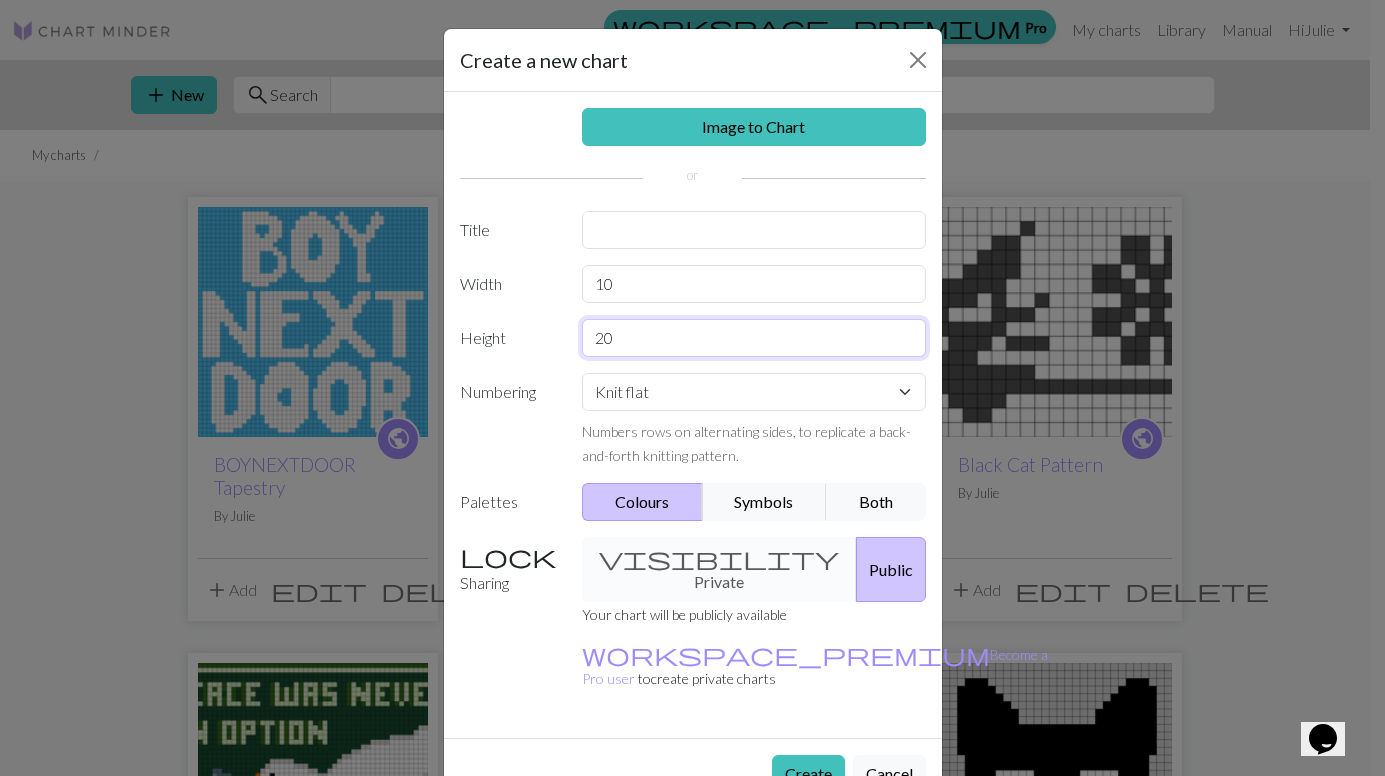 click on "20" at bounding box center (754, 338) 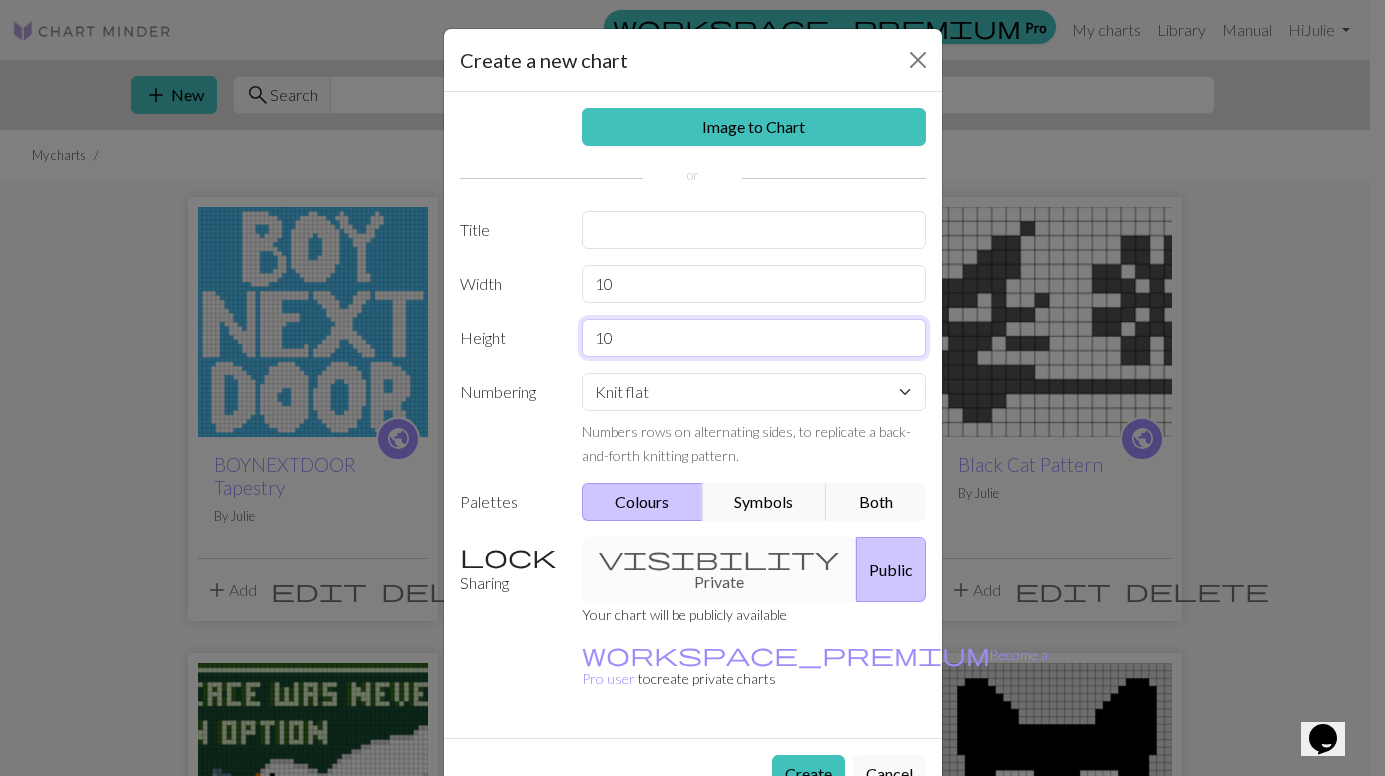 type on "10" 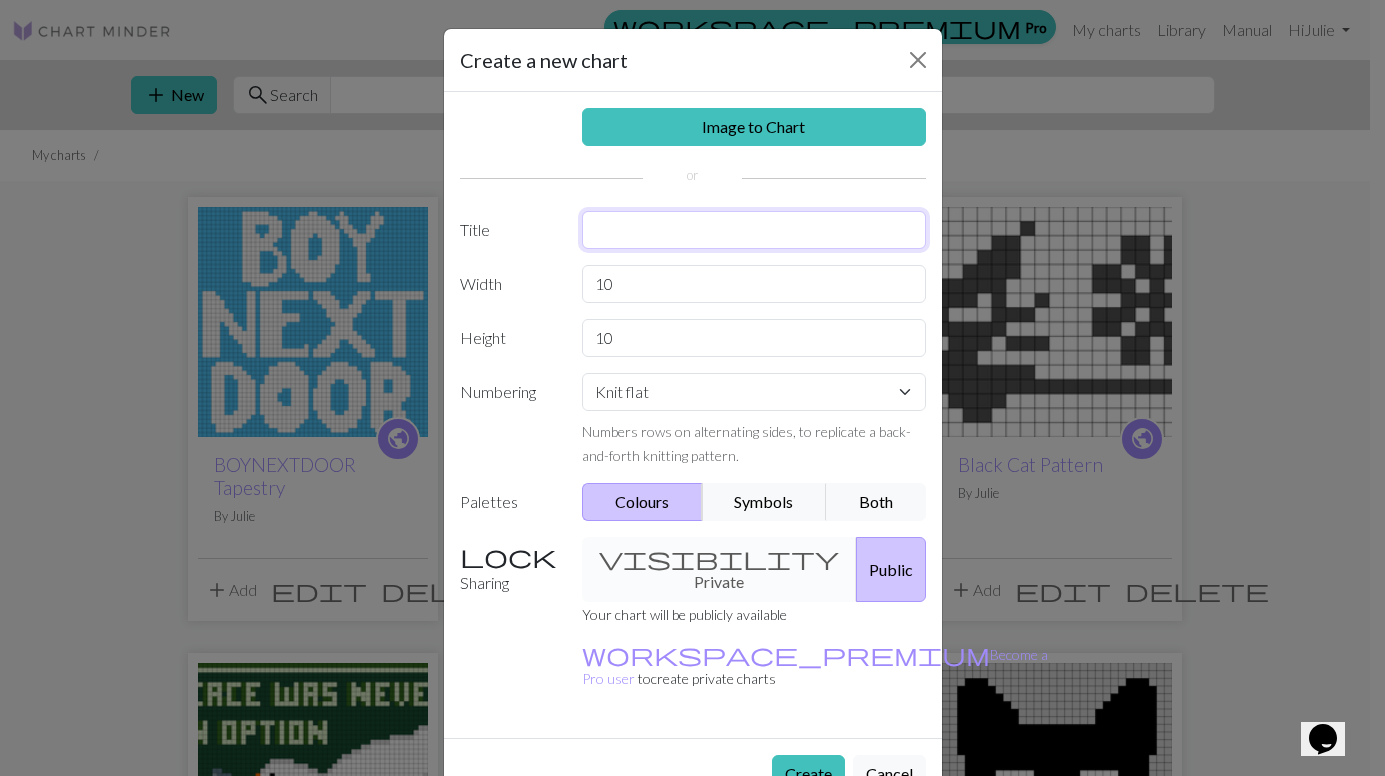 click at bounding box center (754, 230) 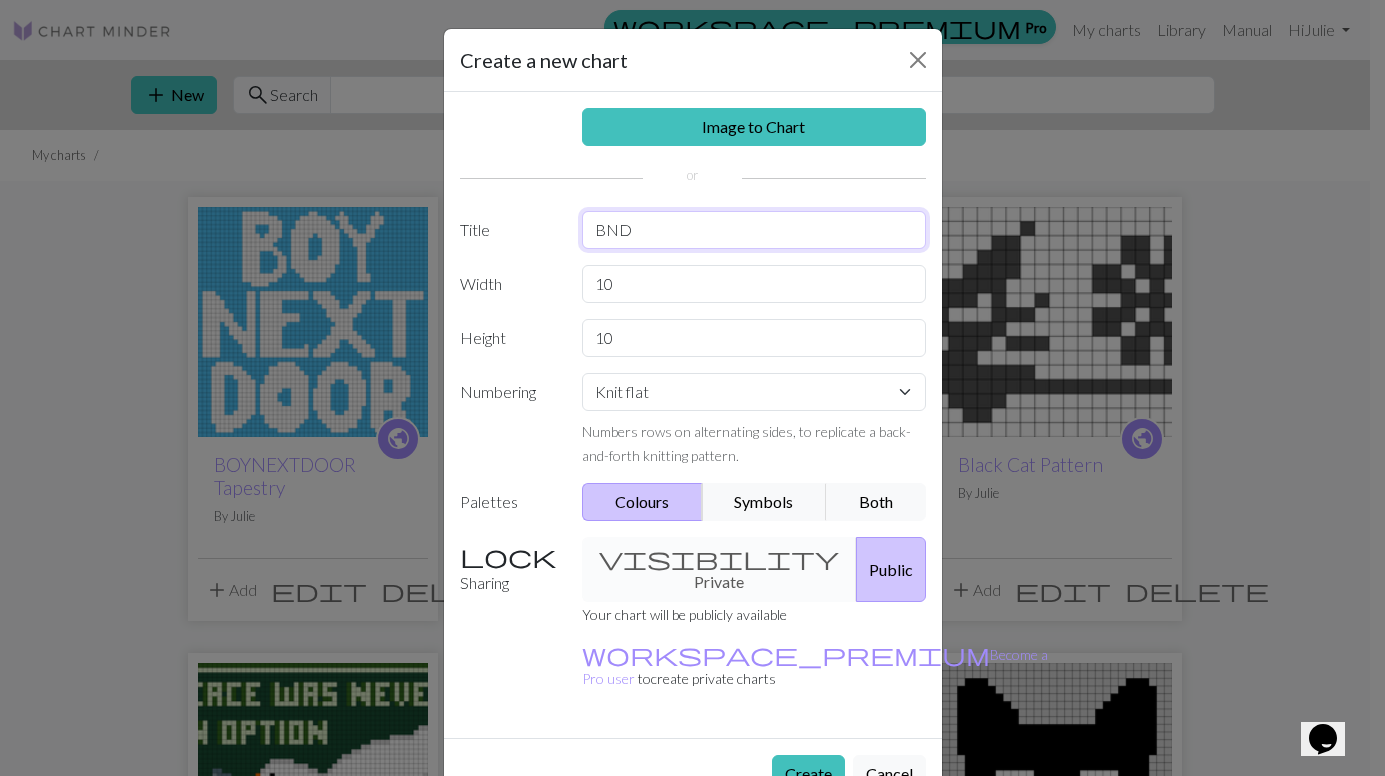 type on "BND Crochet House Pattern" 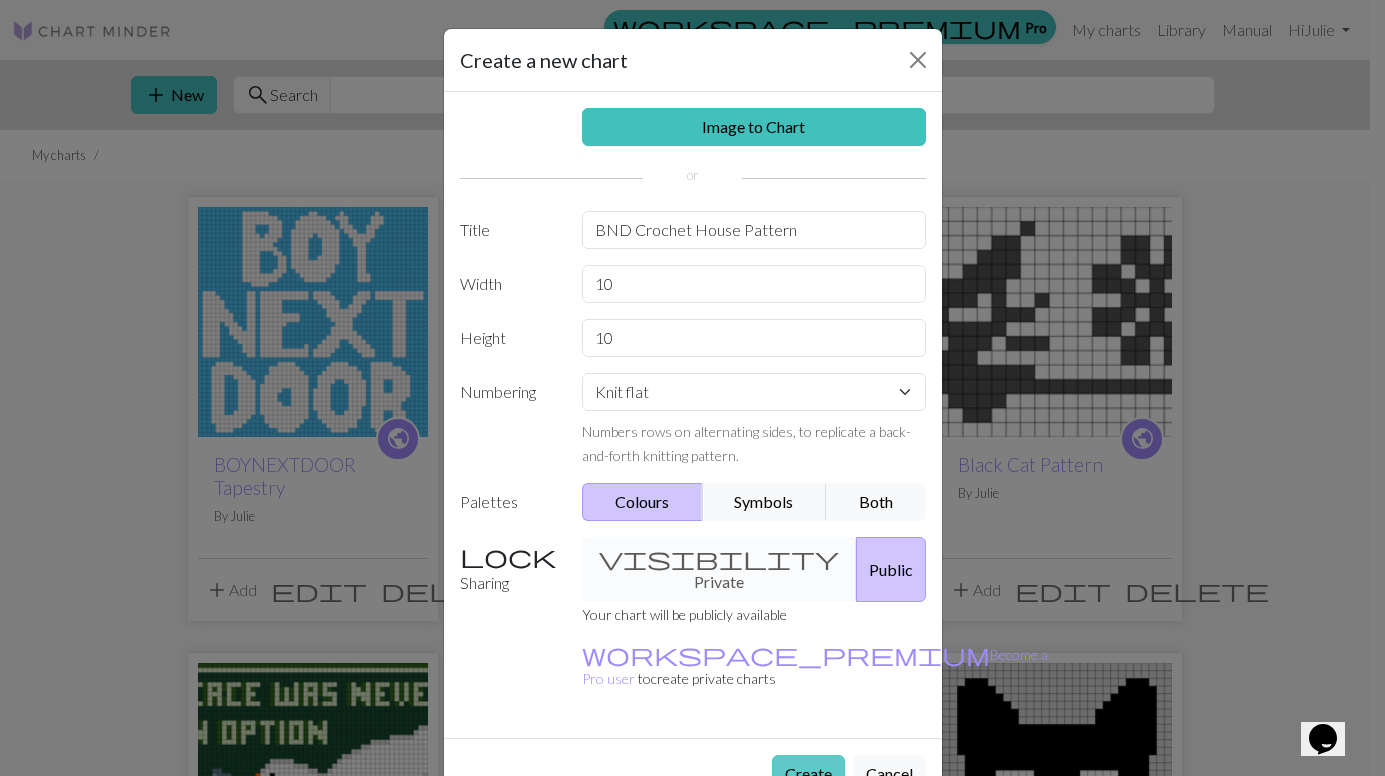 click on "Create" at bounding box center (808, 774) 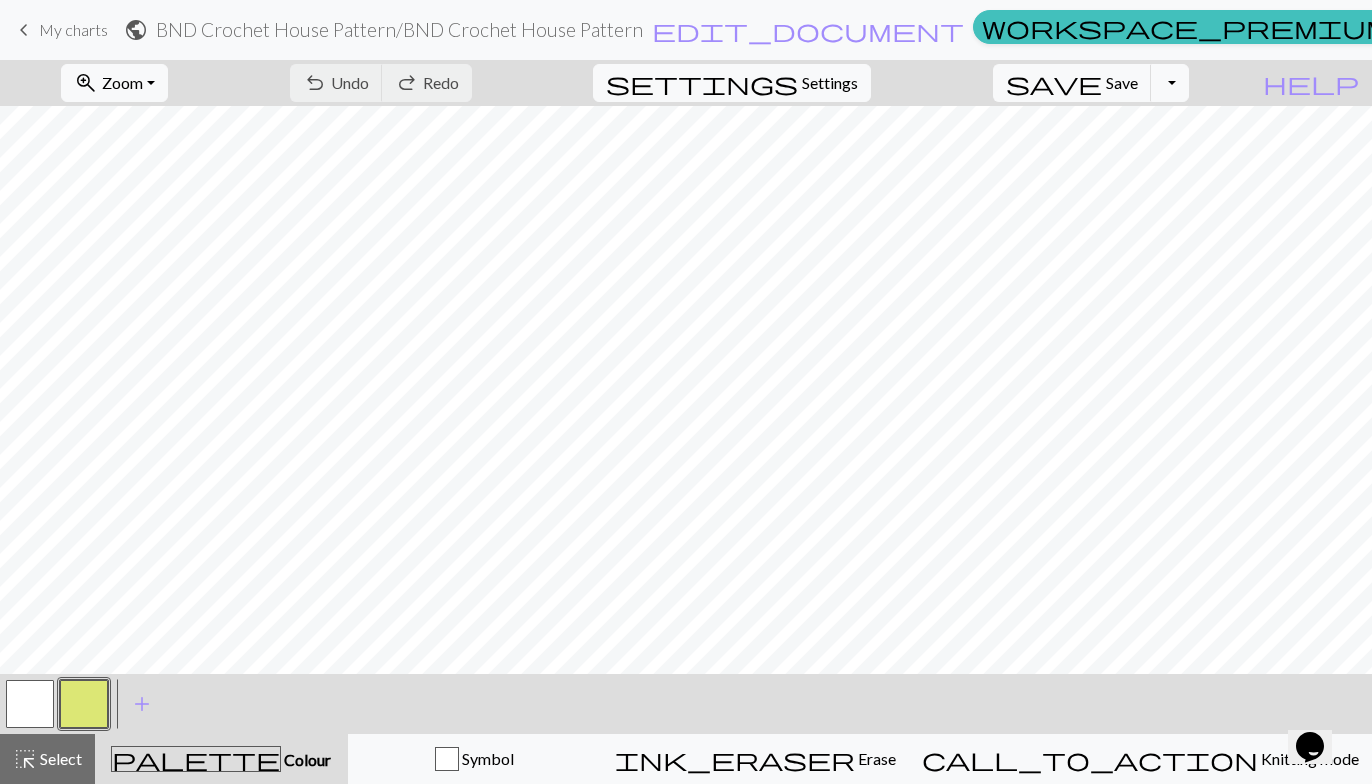click on "Settings" at bounding box center (830, 83) 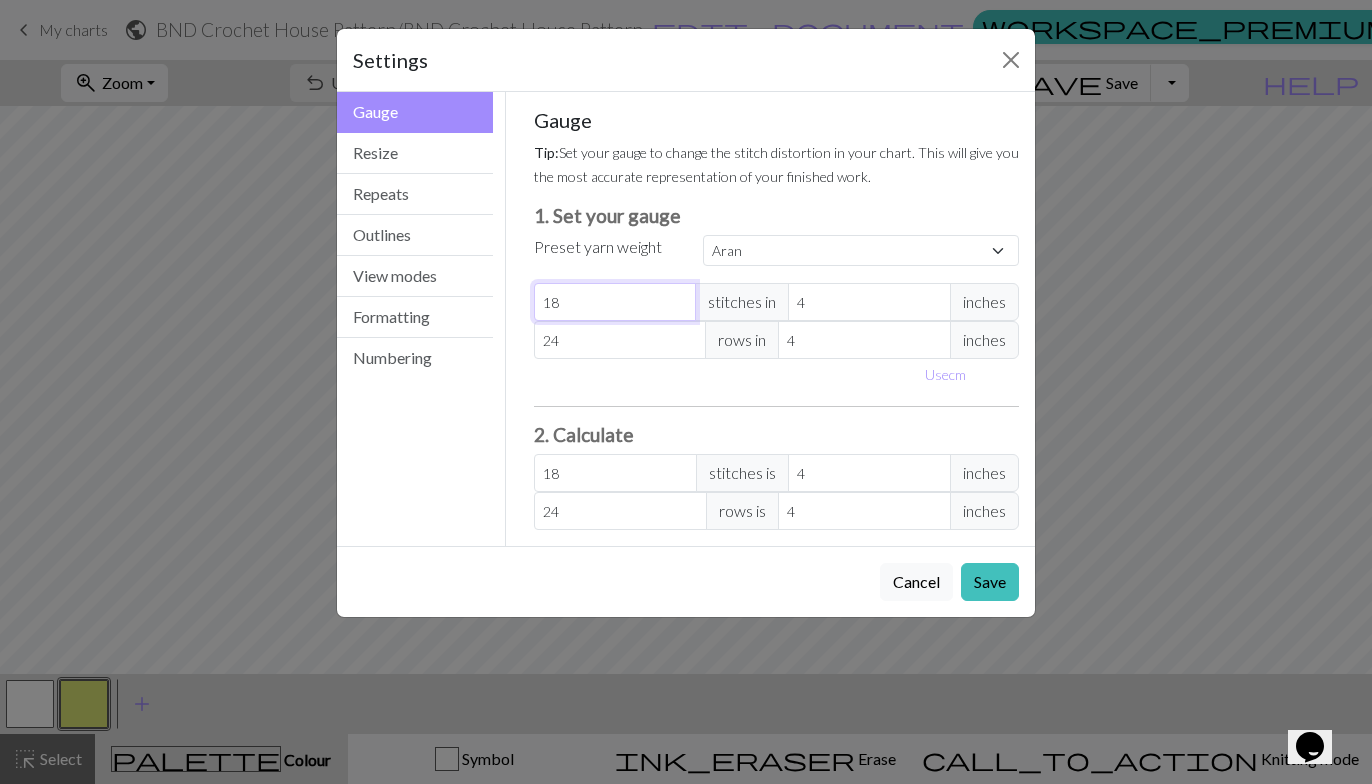 click on "18" at bounding box center (615, 302) 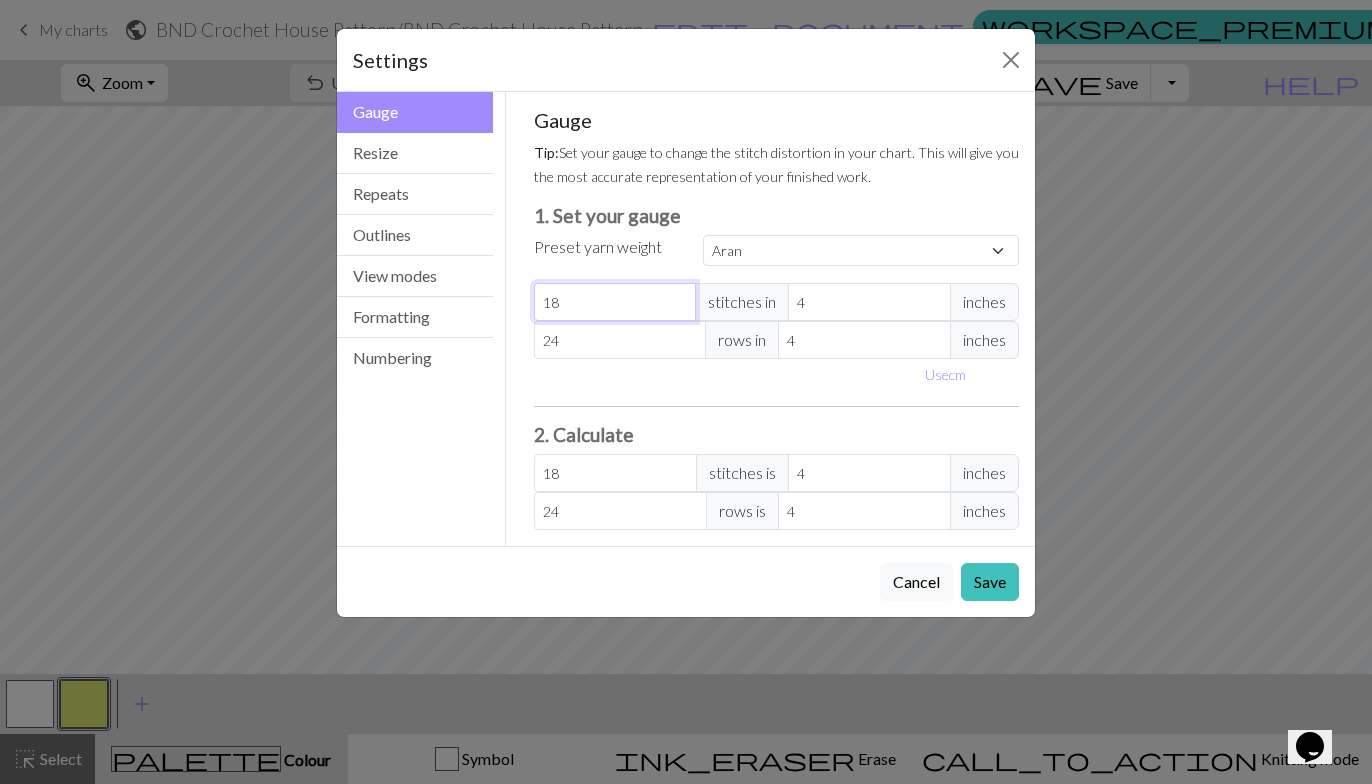 type on "1" 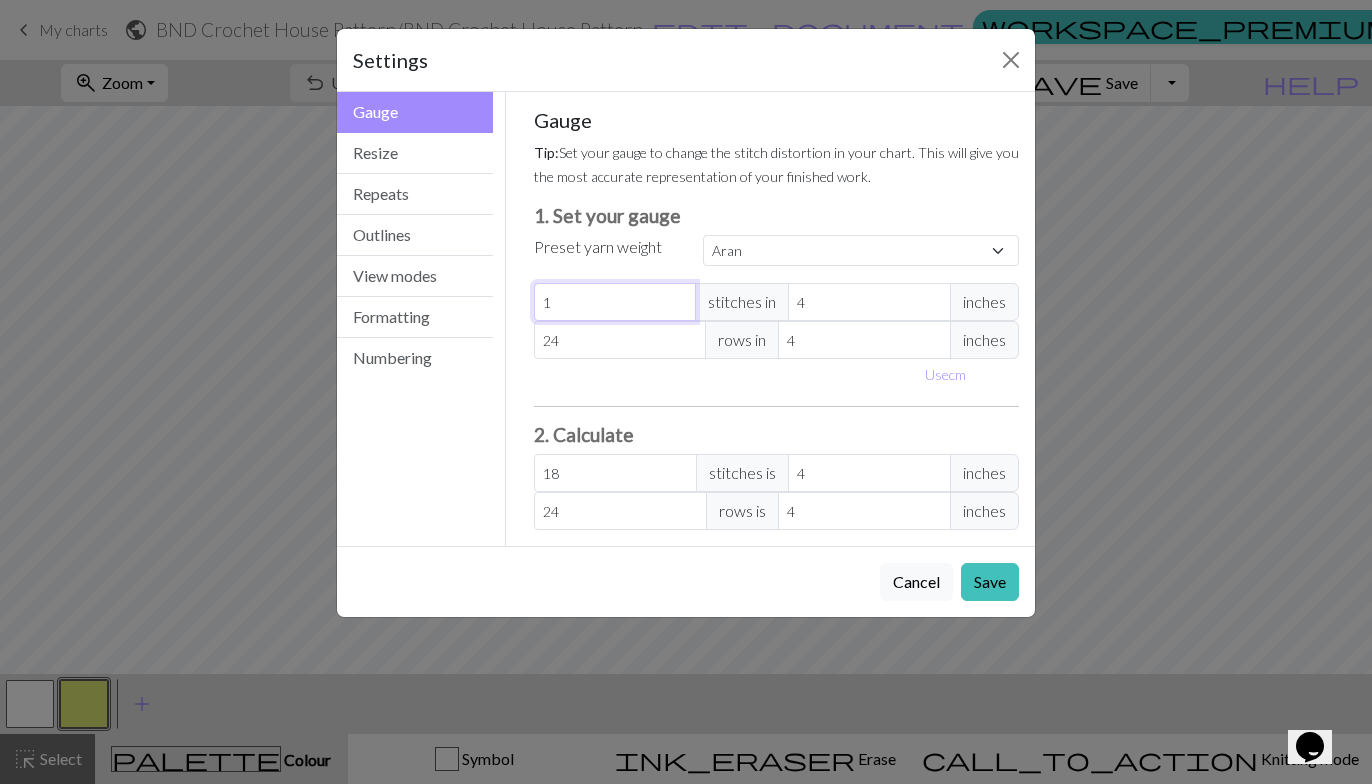 select on "custom" 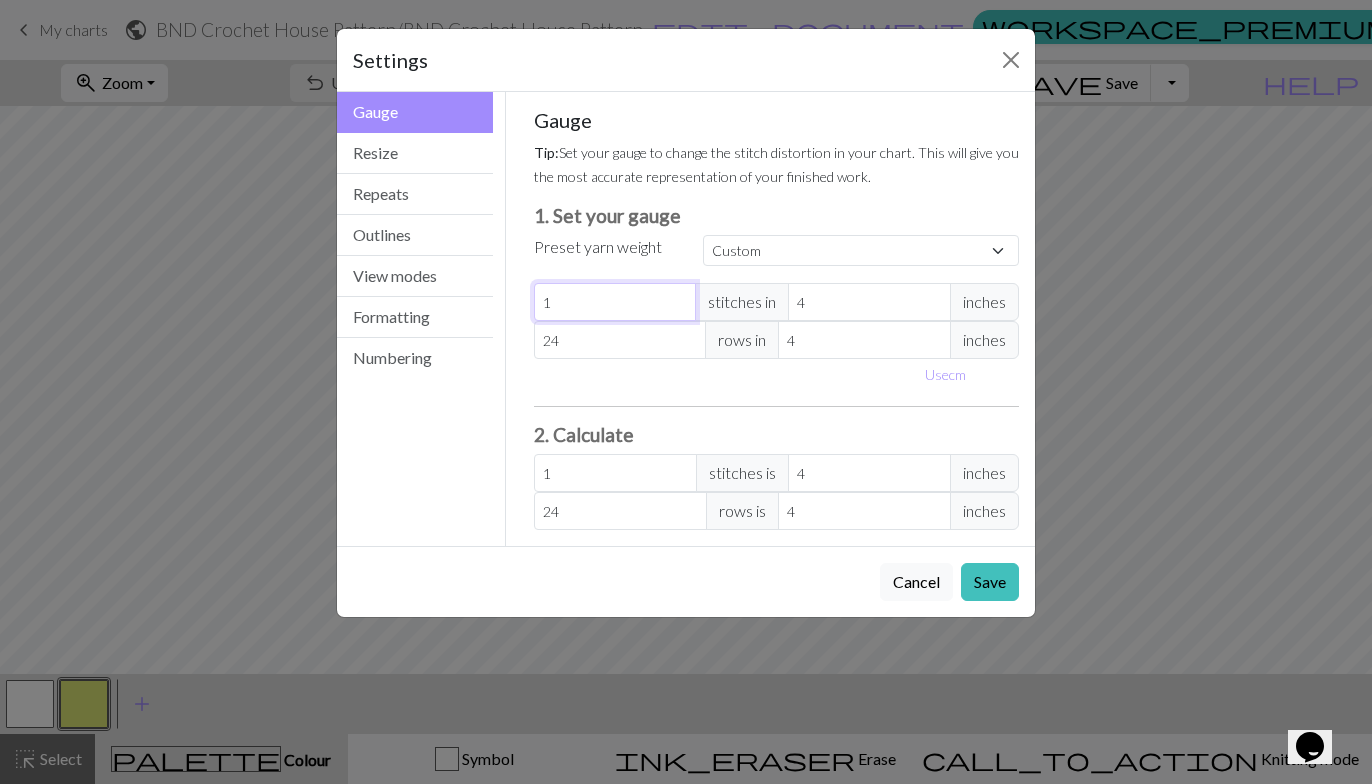 type 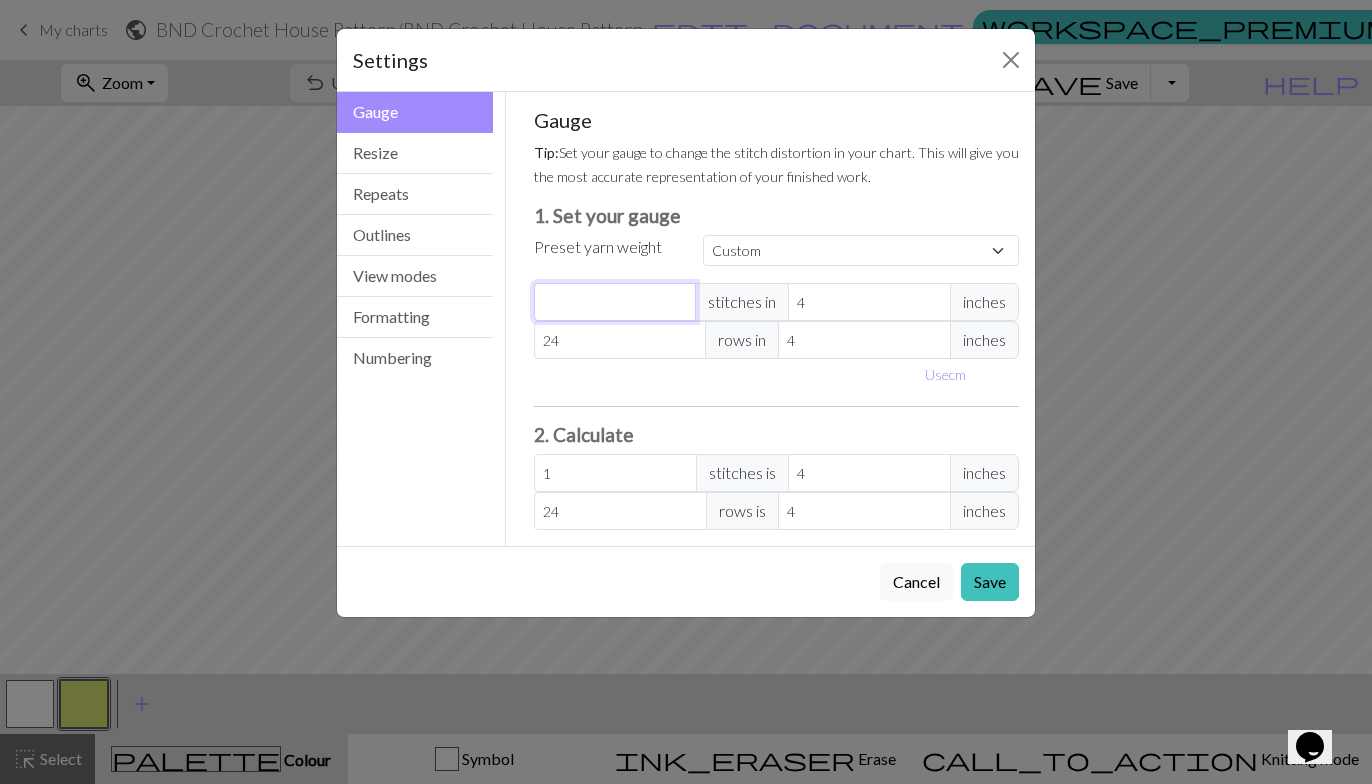 type on "0" 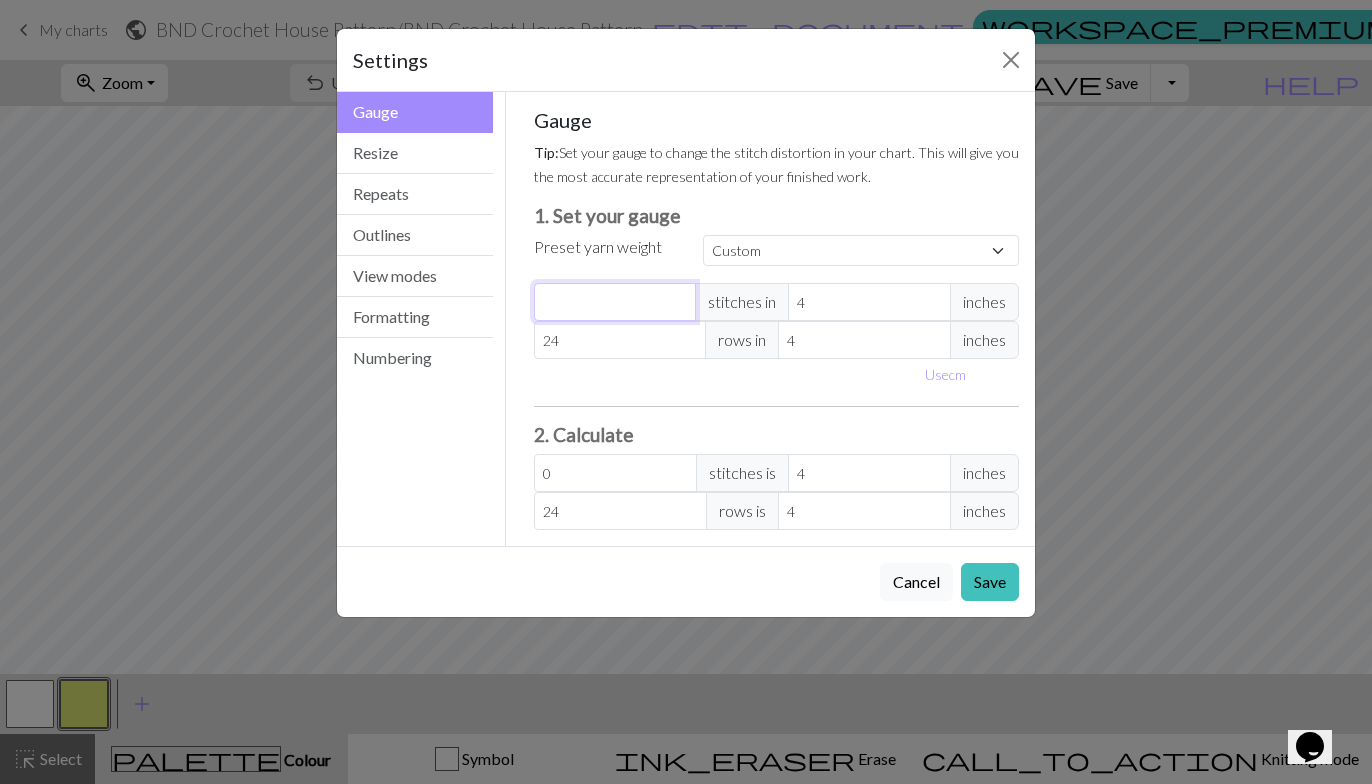 type on "1" 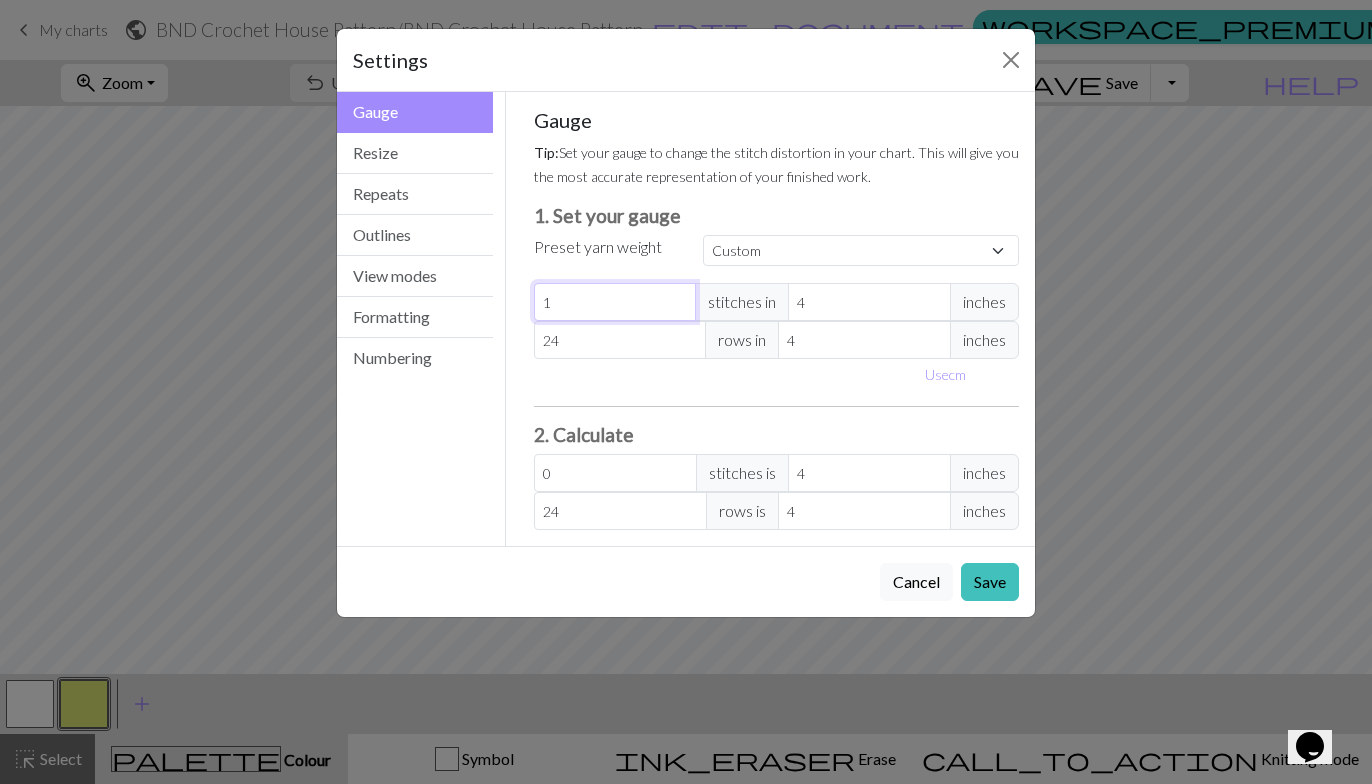 type on "1" 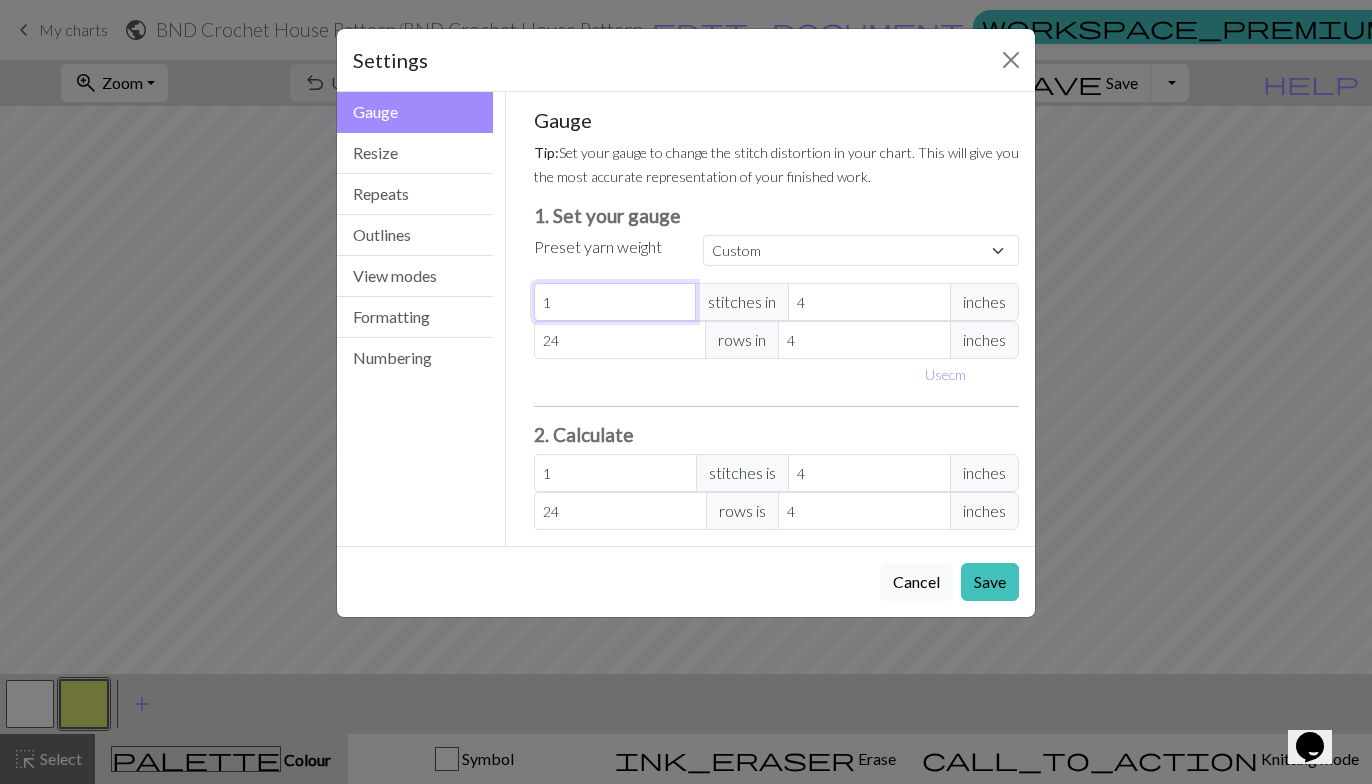 type on "1" 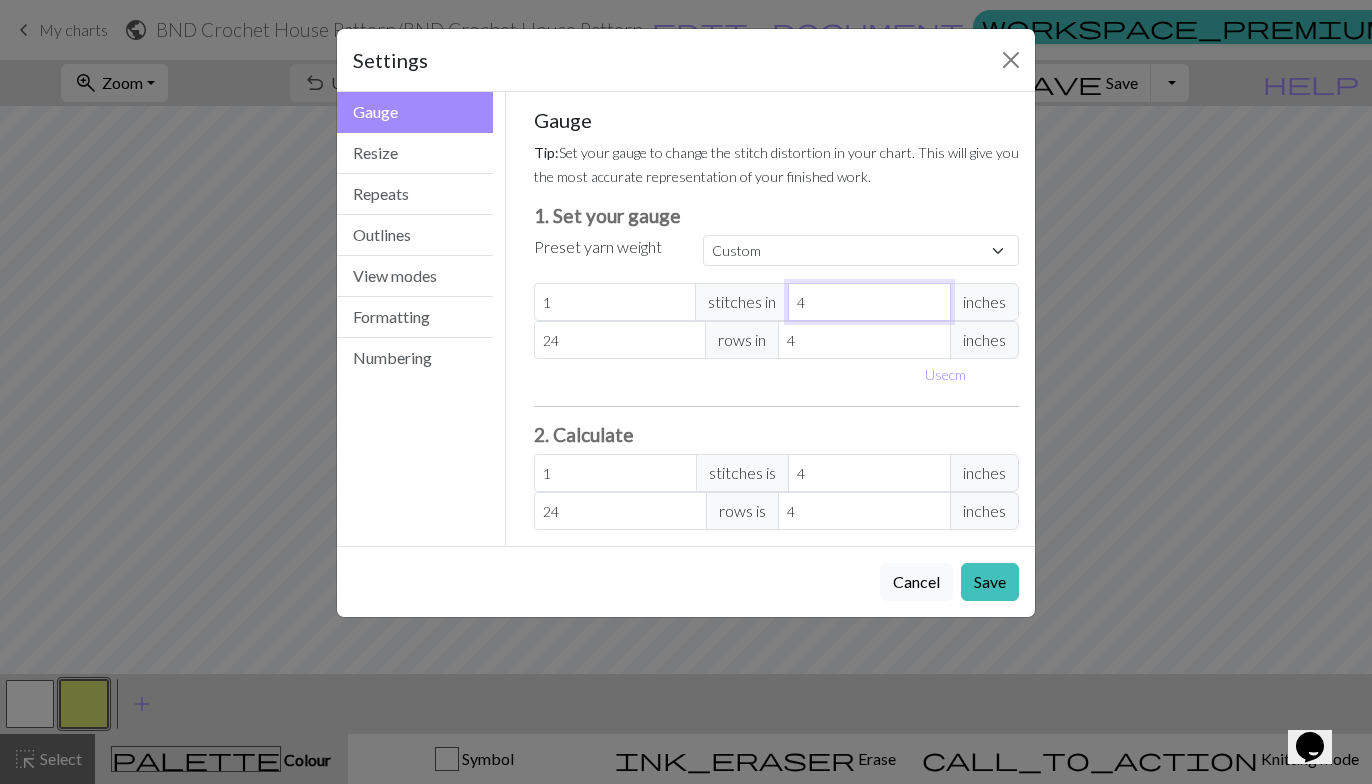 click on "4" at bounding box center [869, 302] 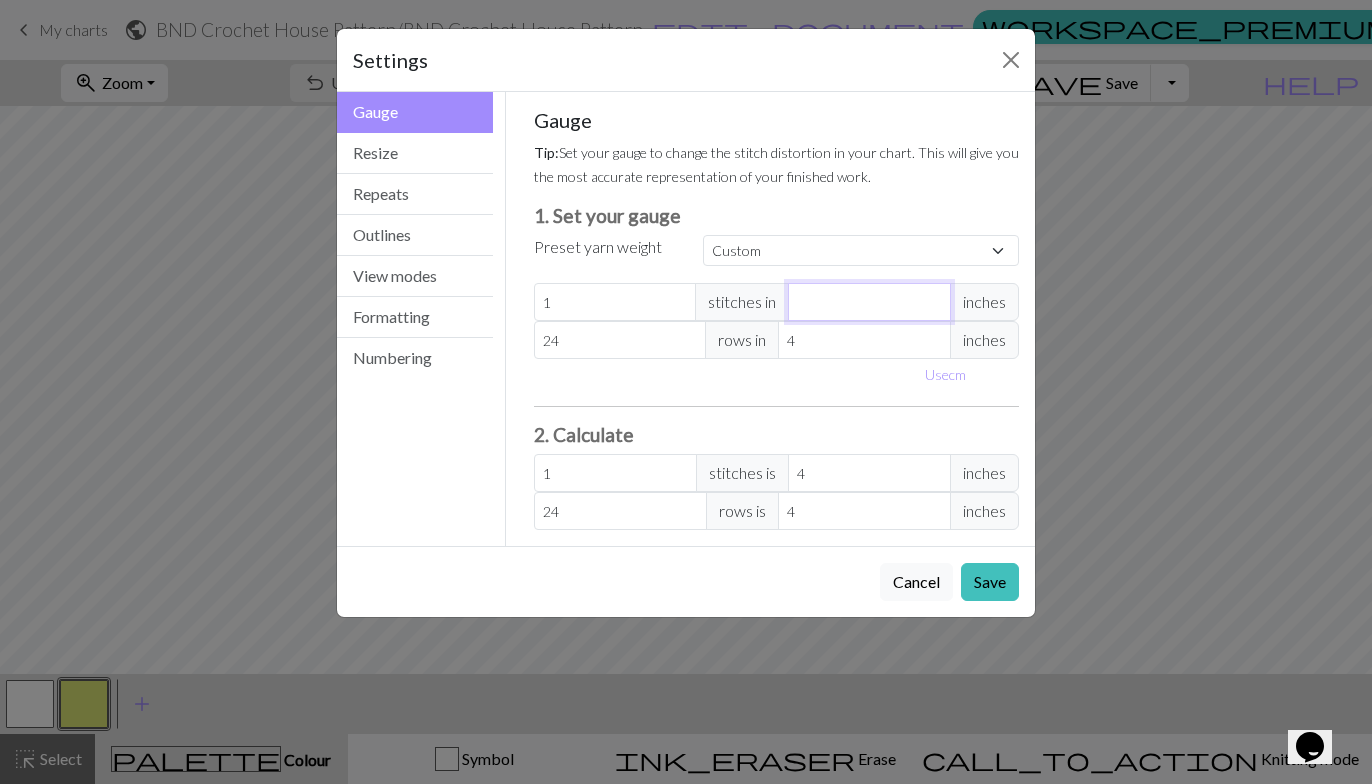 type 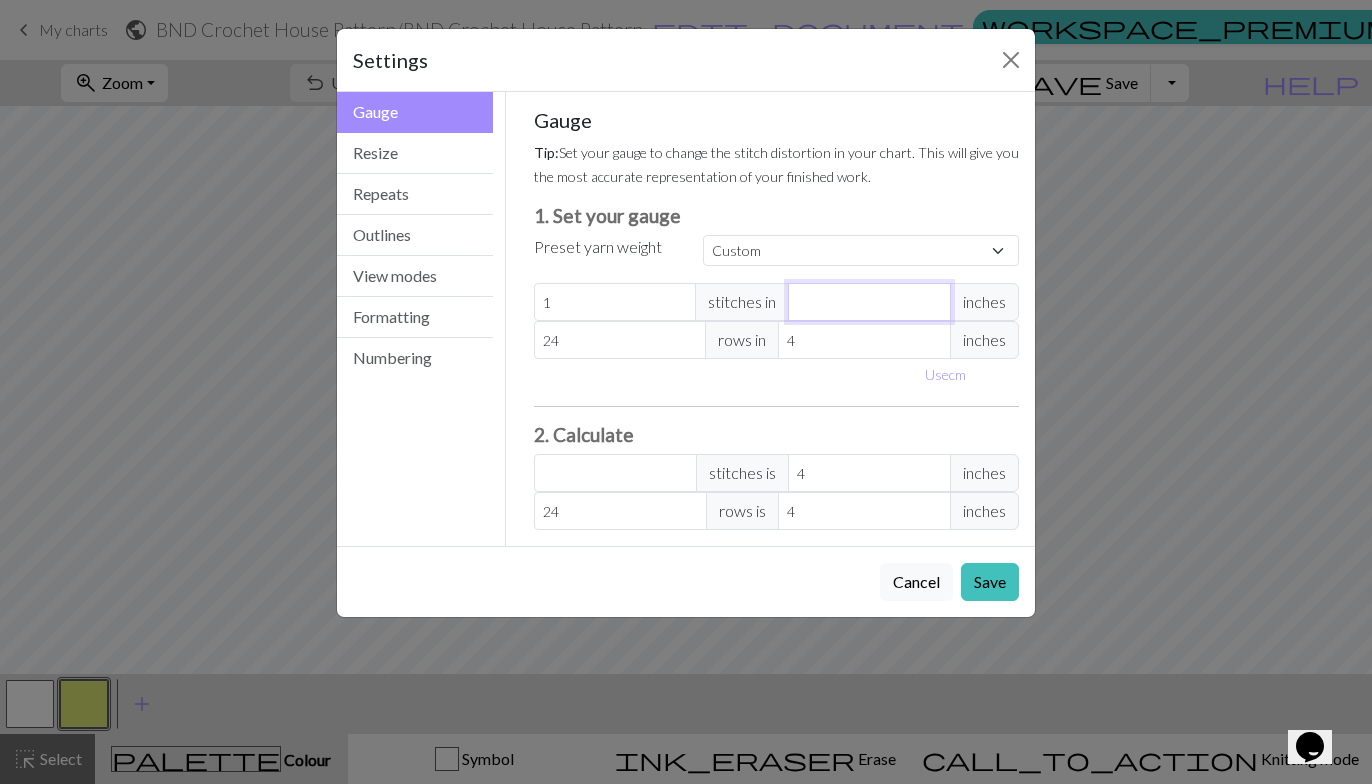 type on "1" 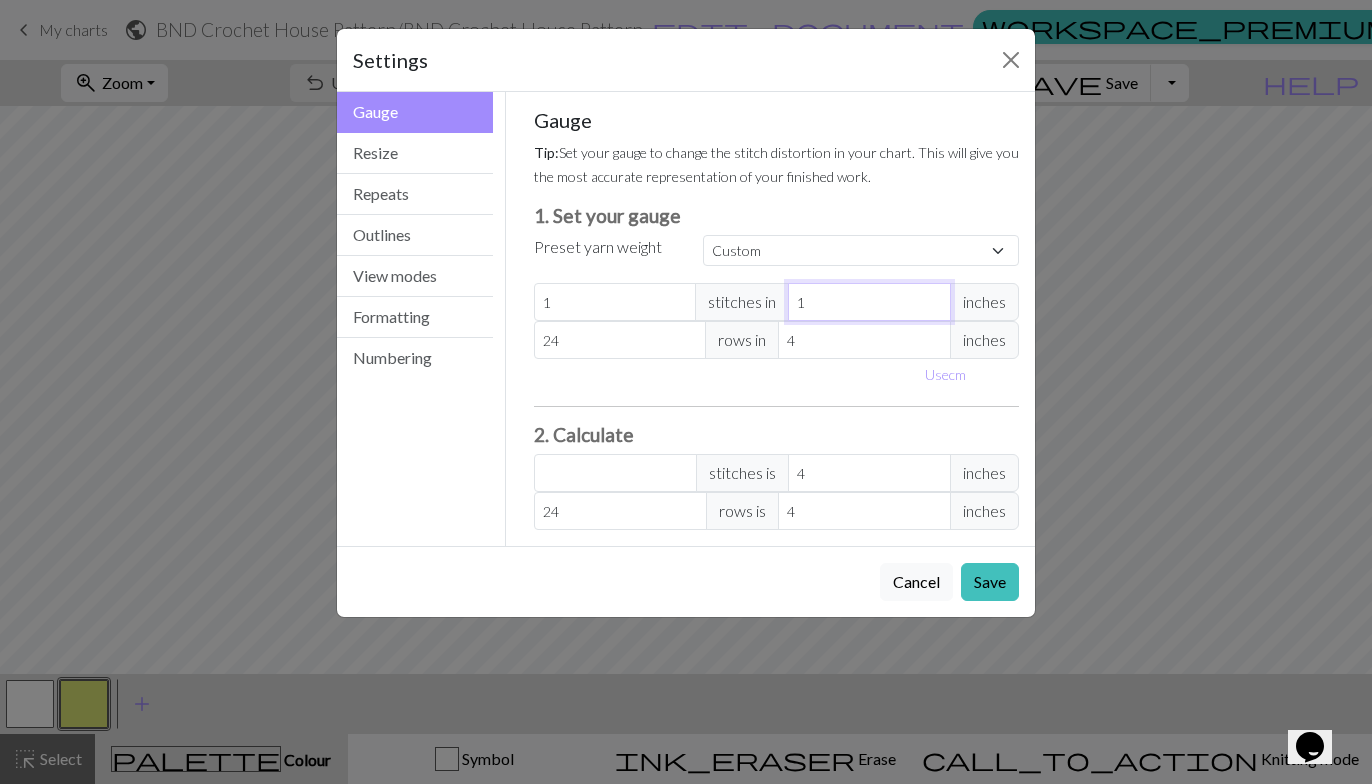 type on "4" 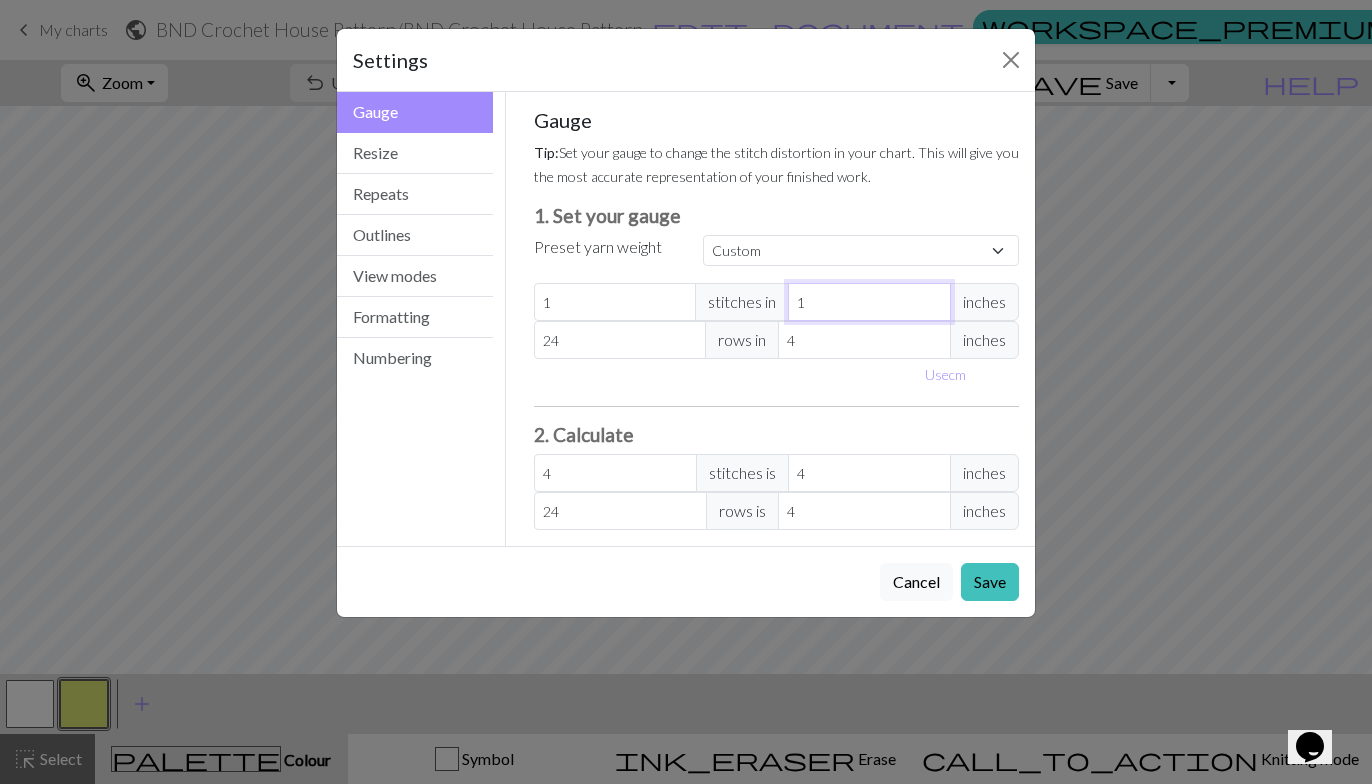type on "1" 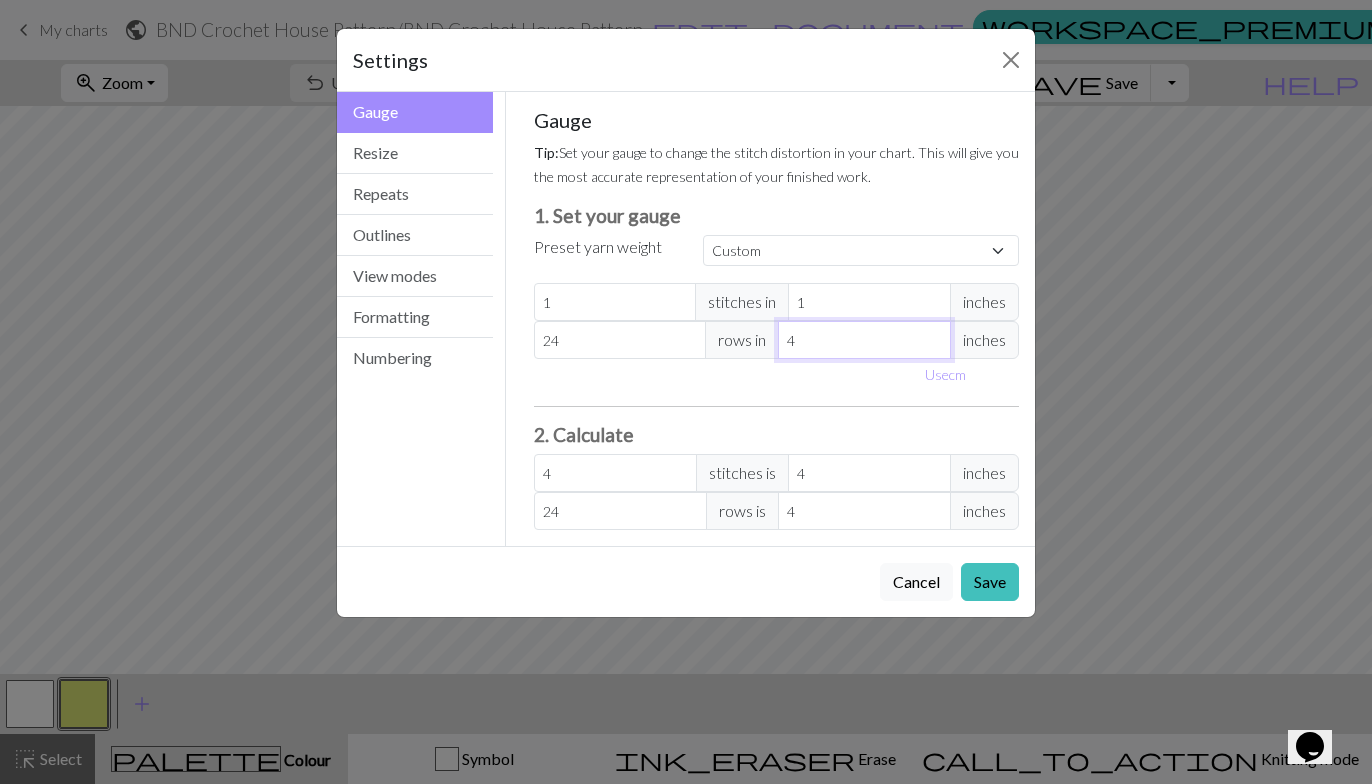 click on "4" at bounding box center [864, 340] 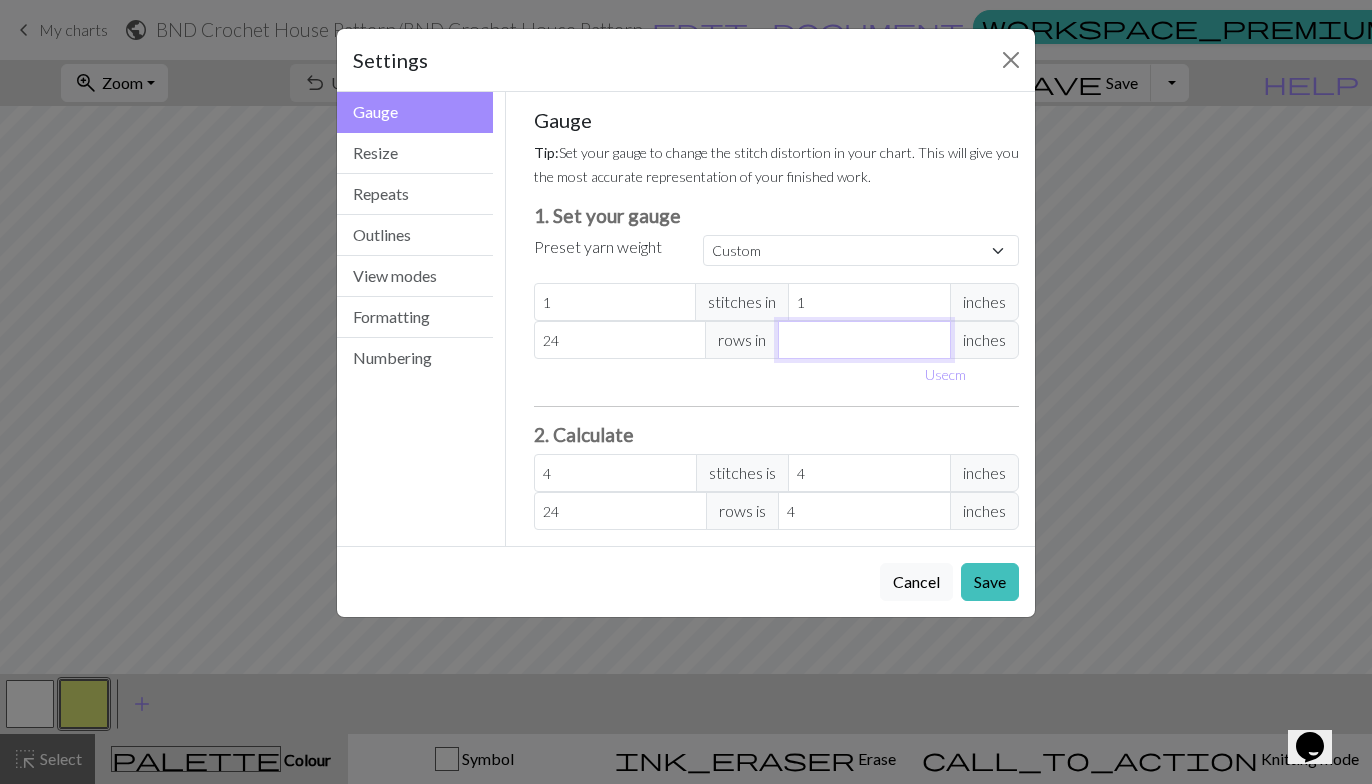 type 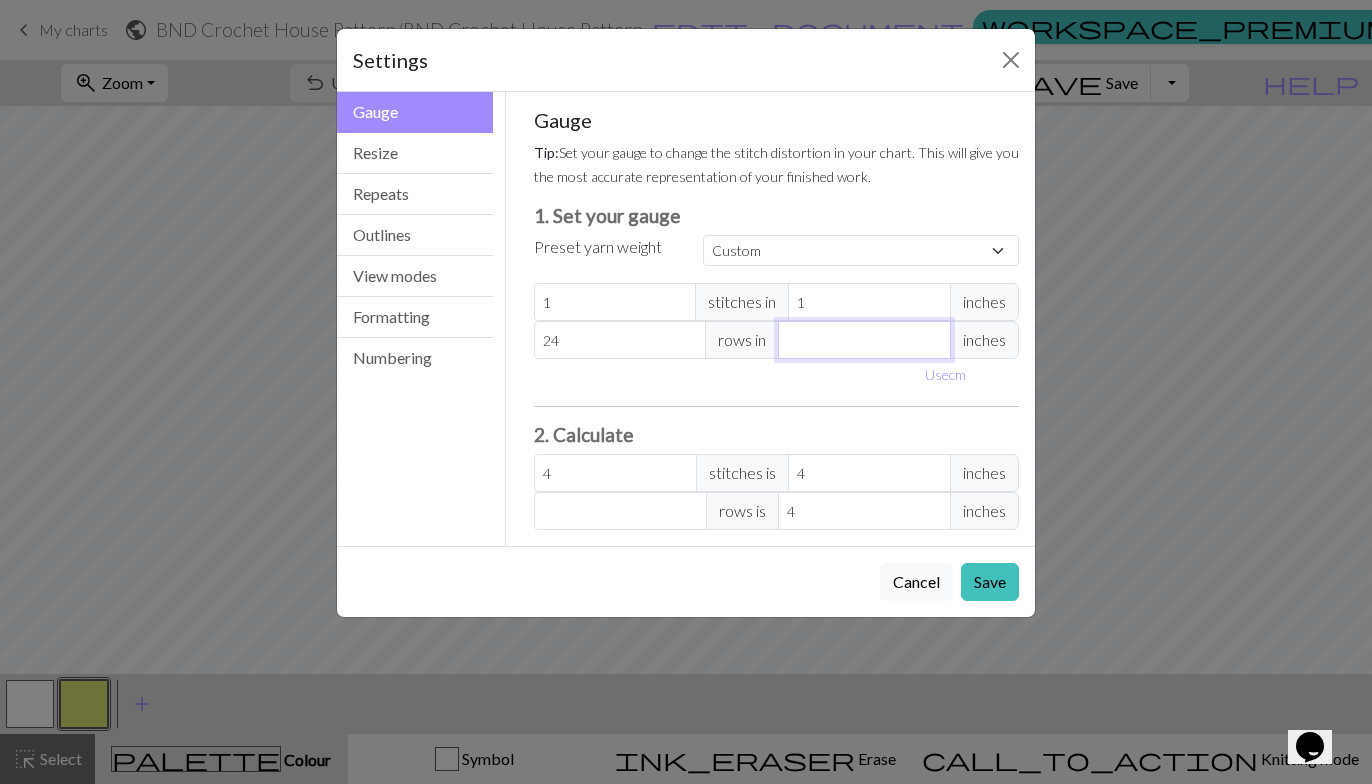 type on "1" 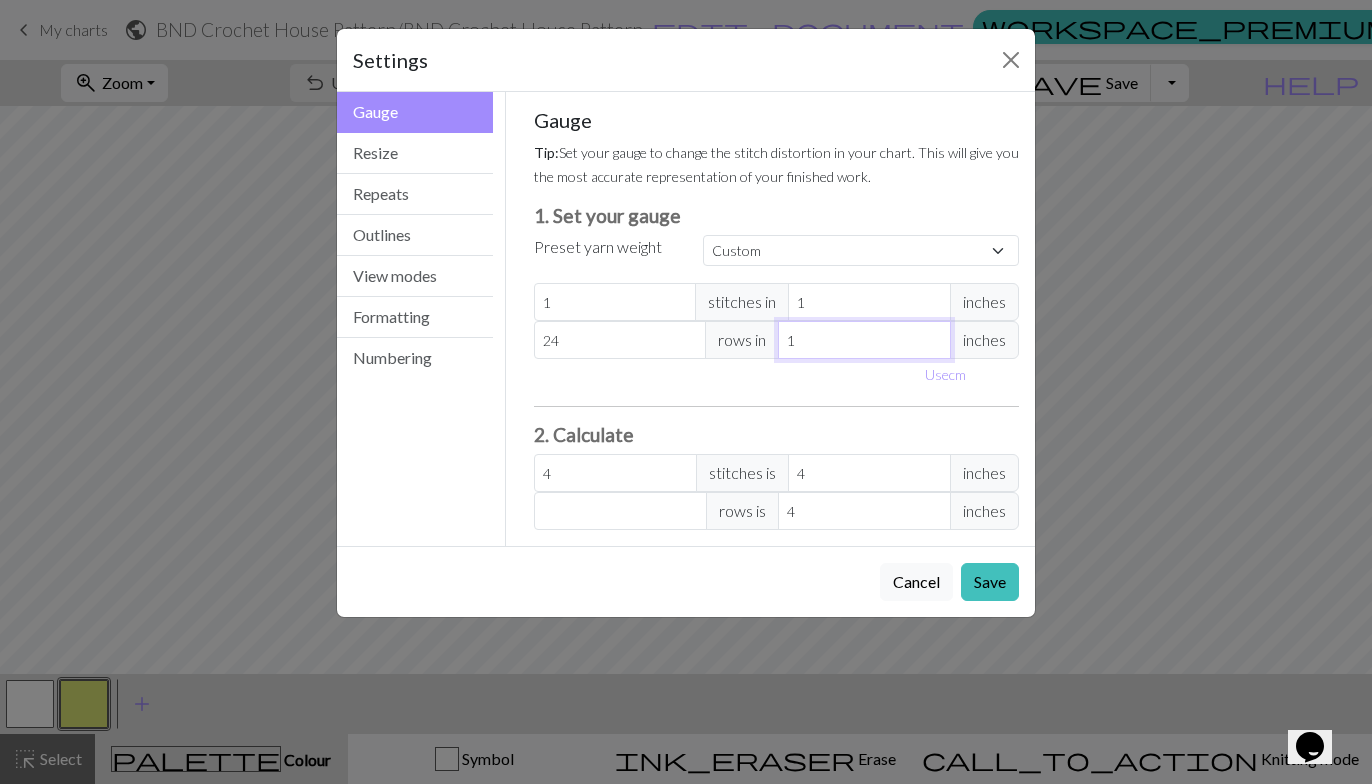 type on "96" 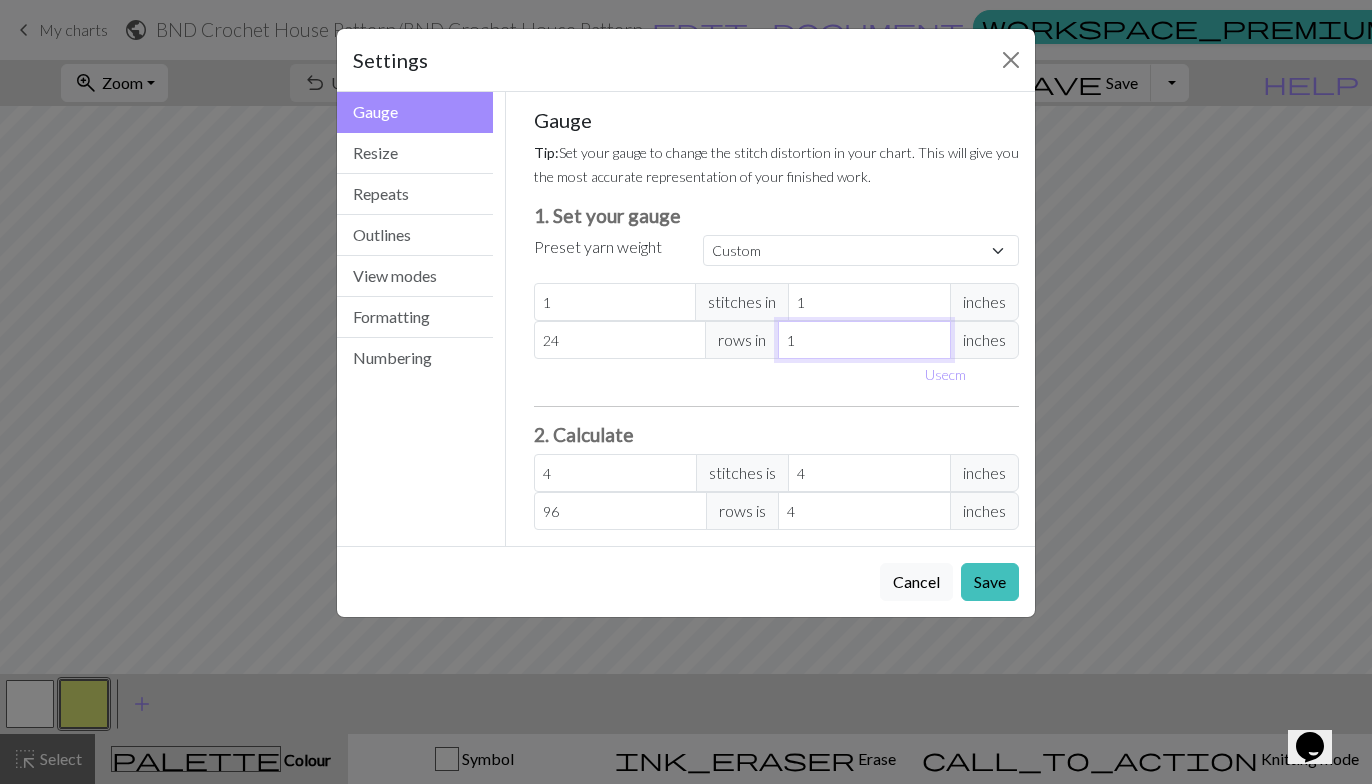 type on "1" 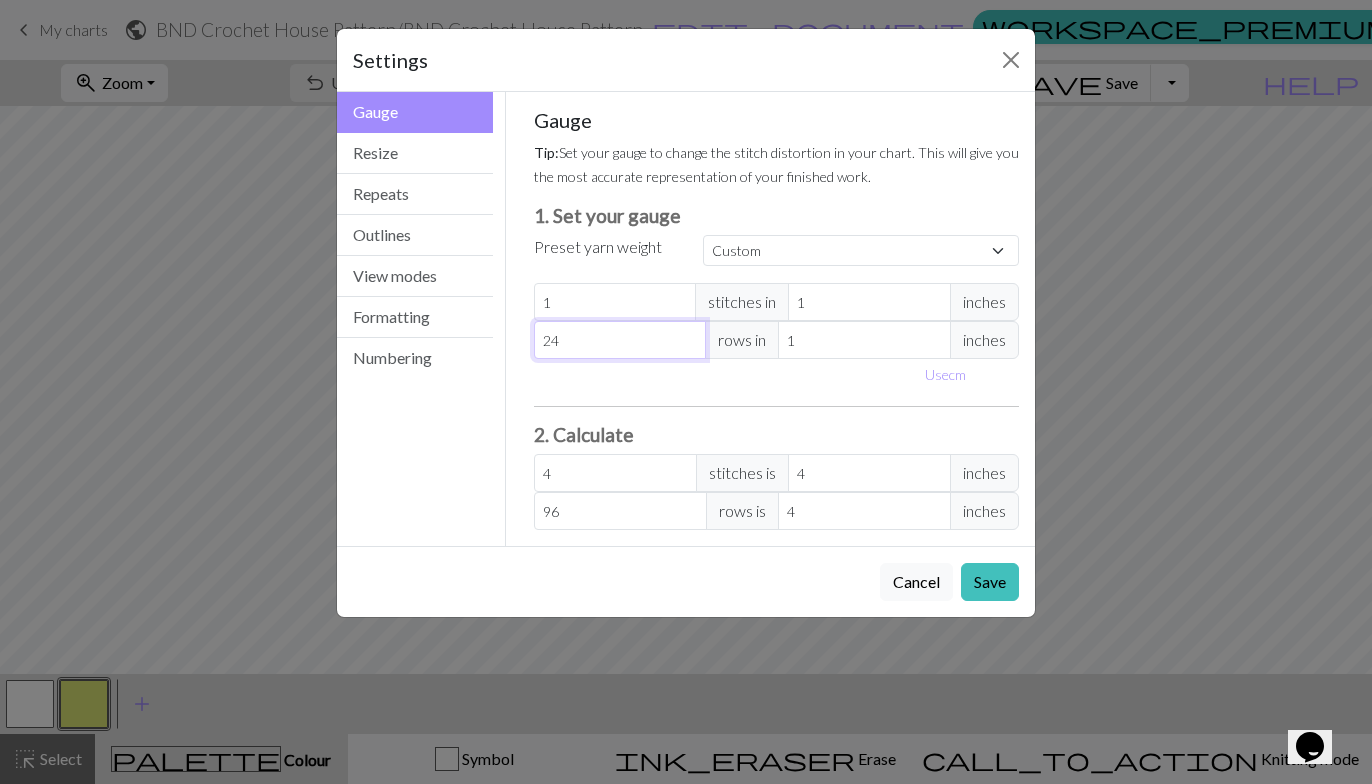 click on "24" at bounding box center [620, 340] 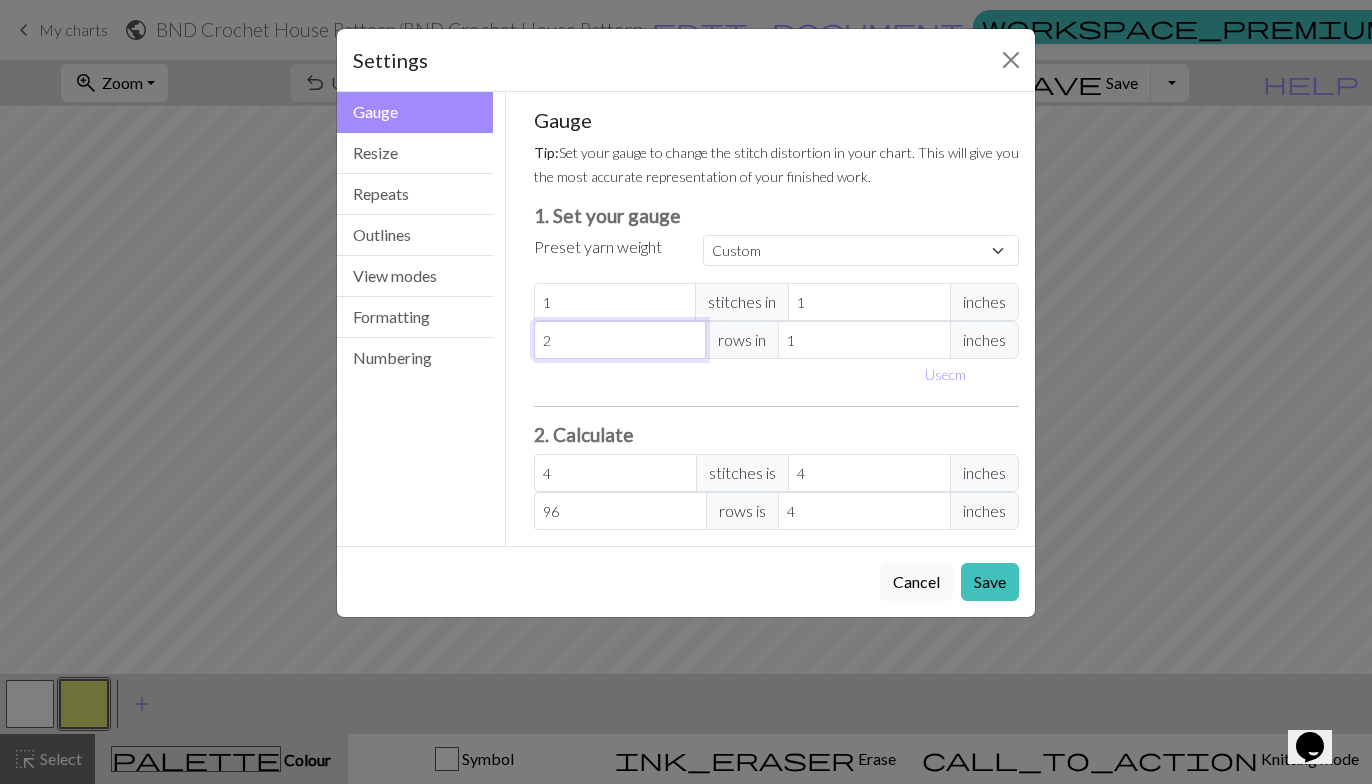 type on "8" 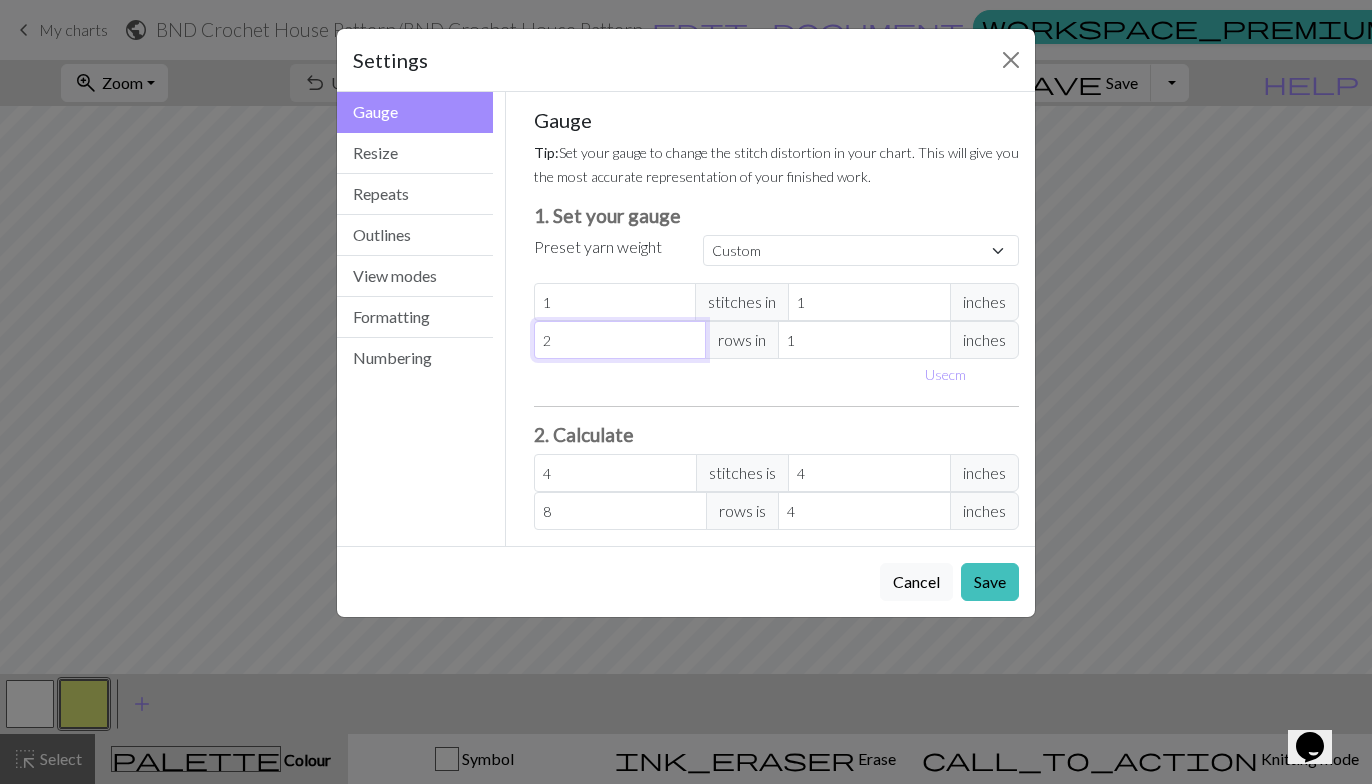 type 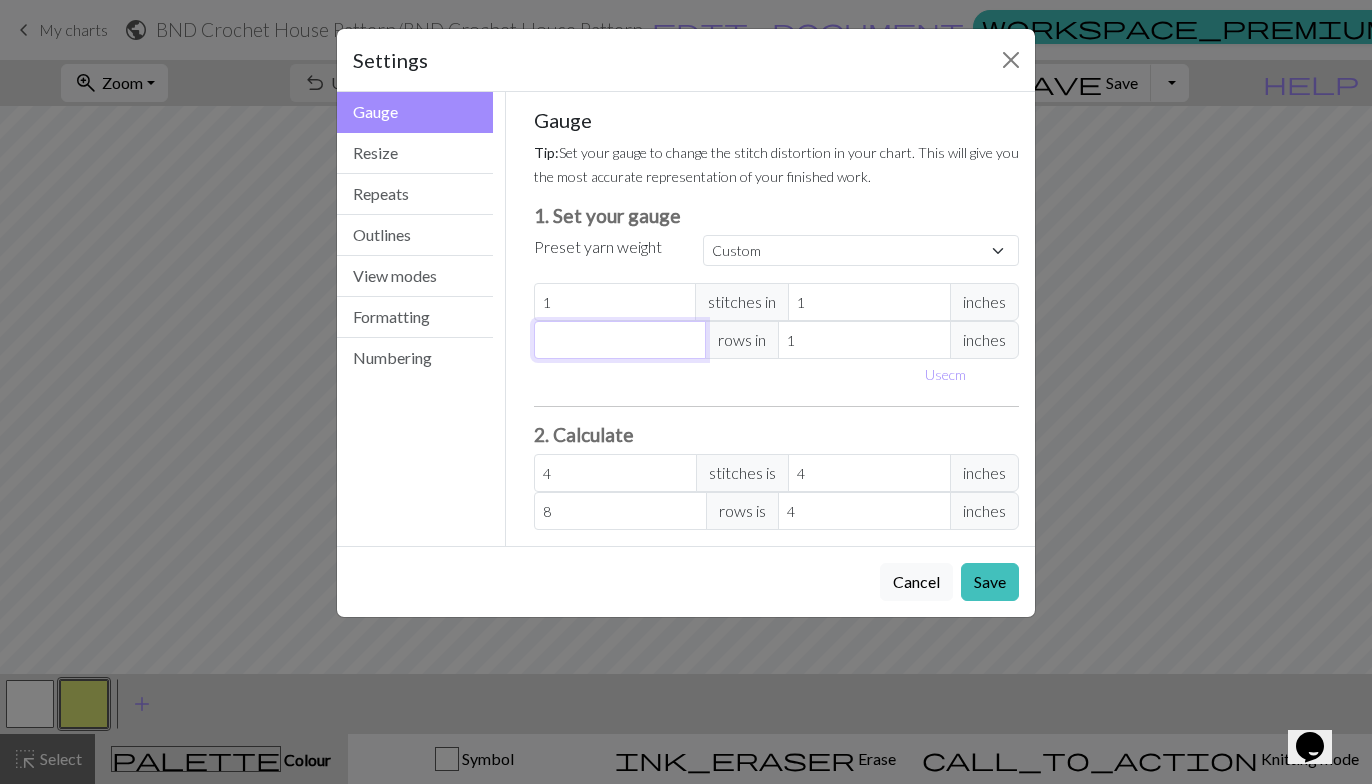 type on "0" 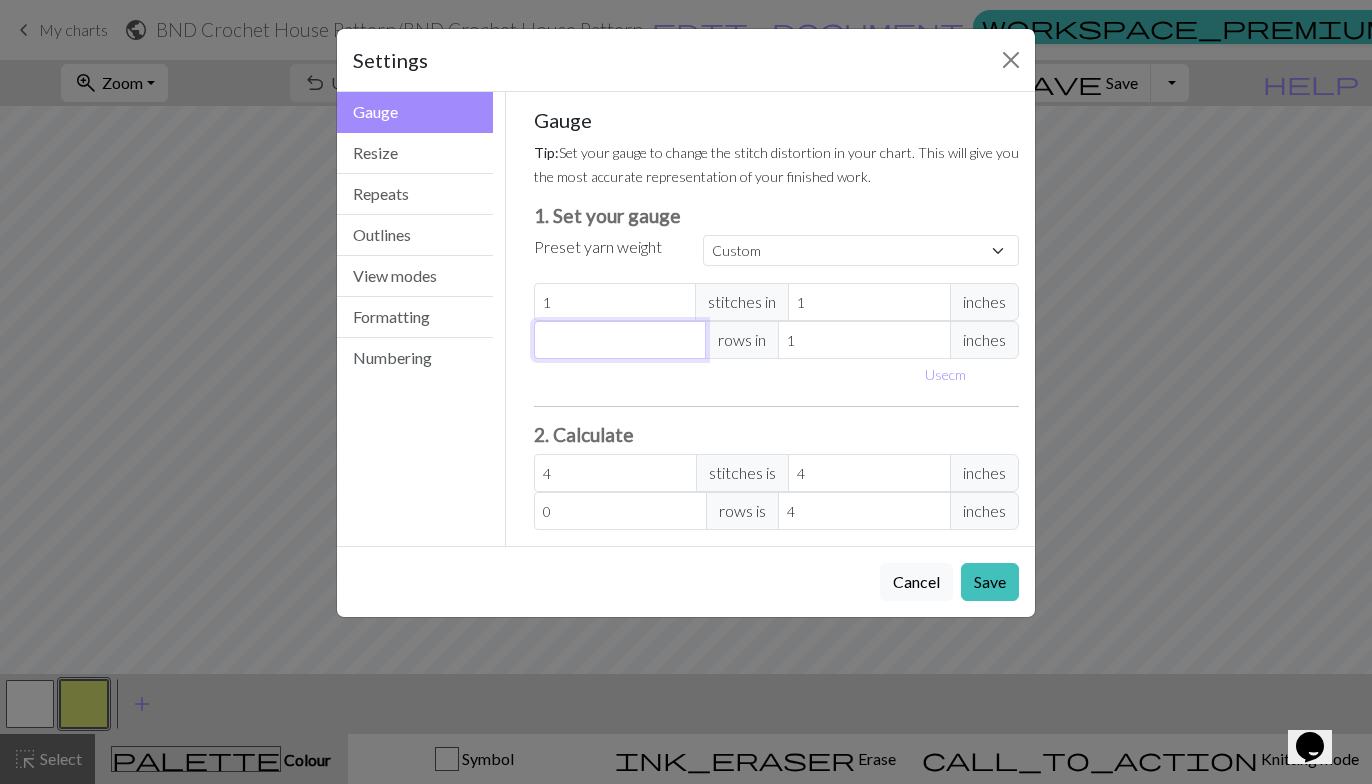 type on "1" 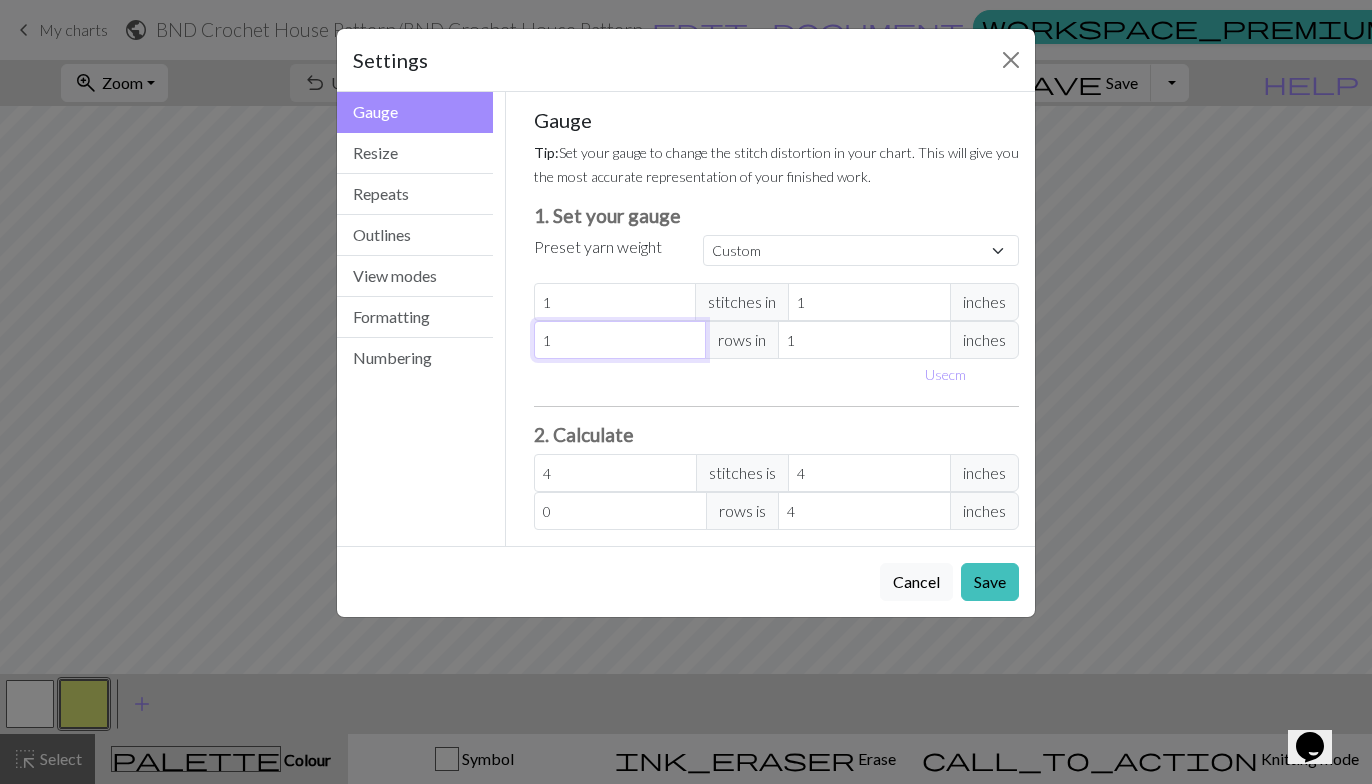 type on "4" 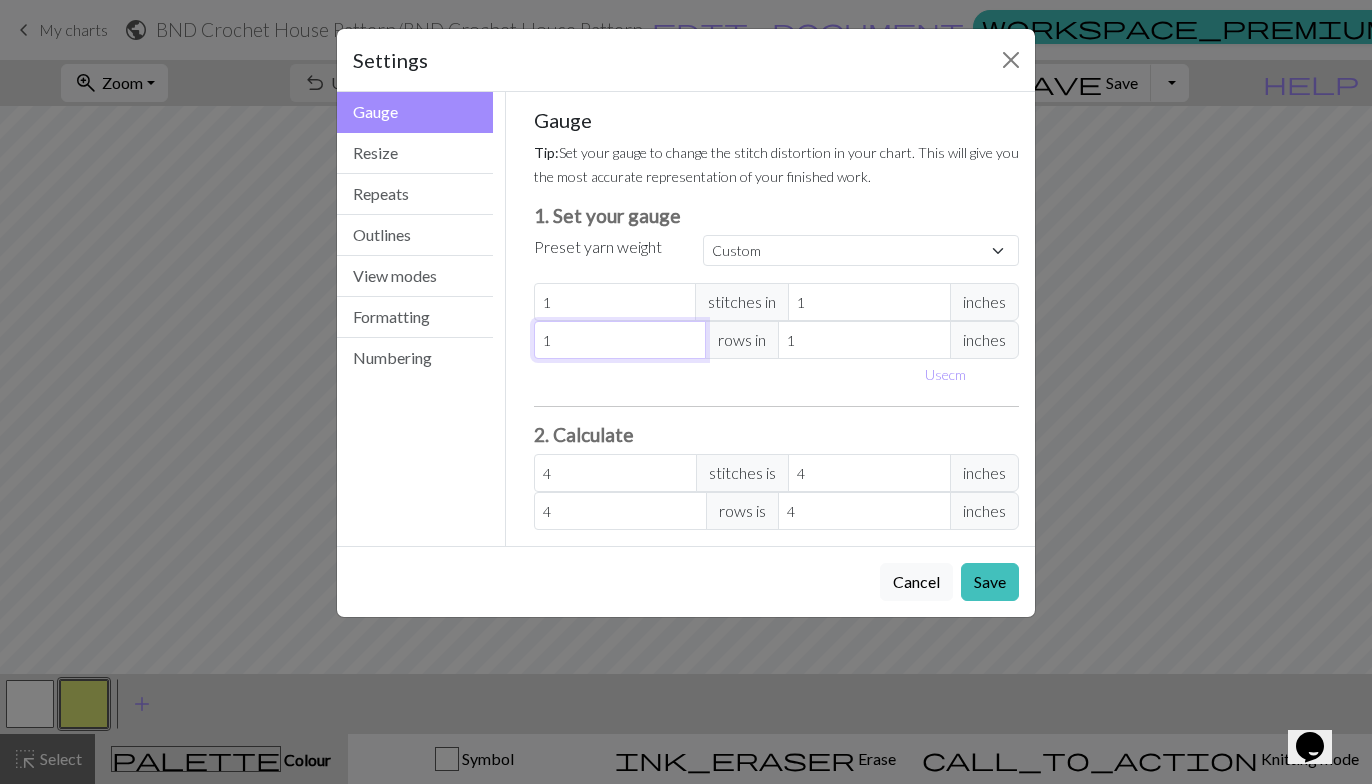 type on "1" 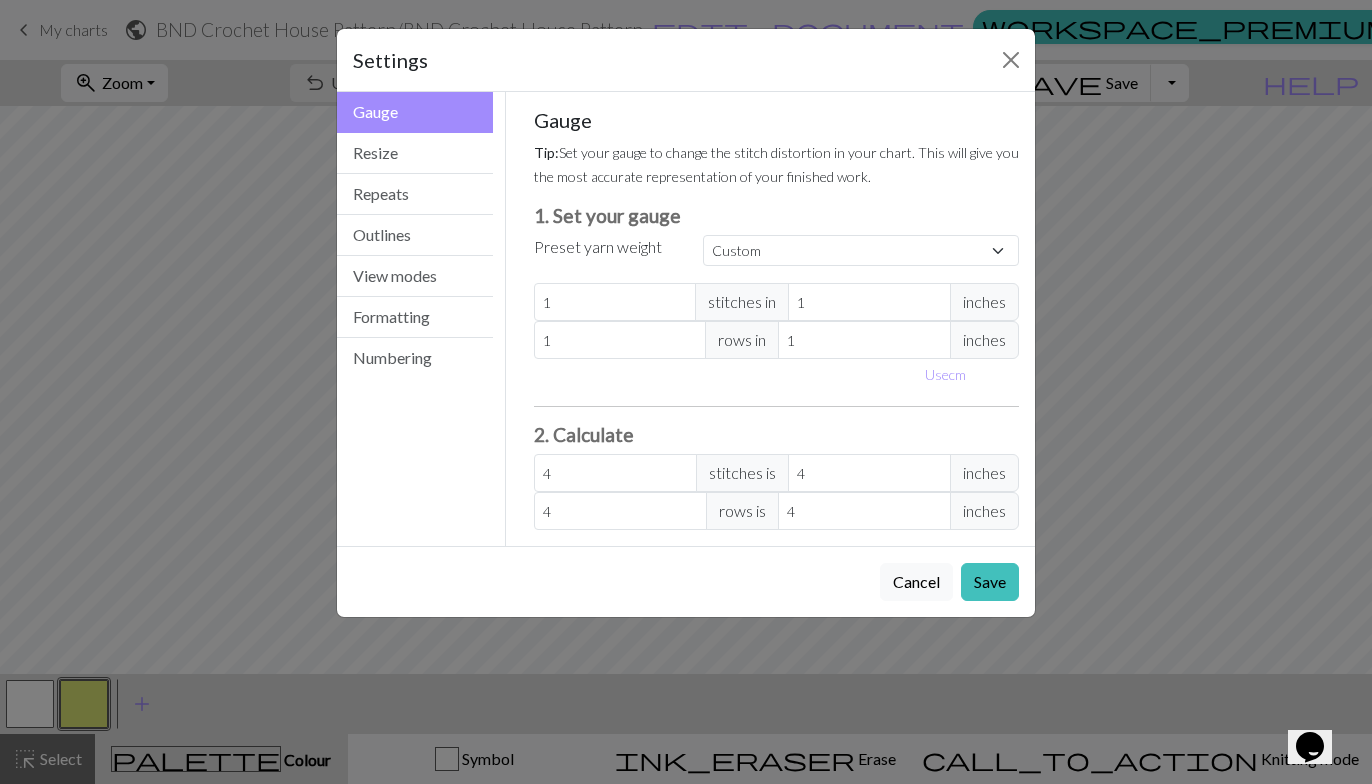 click on "Tip:  Set your gauge to change the stitch distortion in your chart. This will give you the most accurate representation of your finished work." at bounding box center (777, 164) 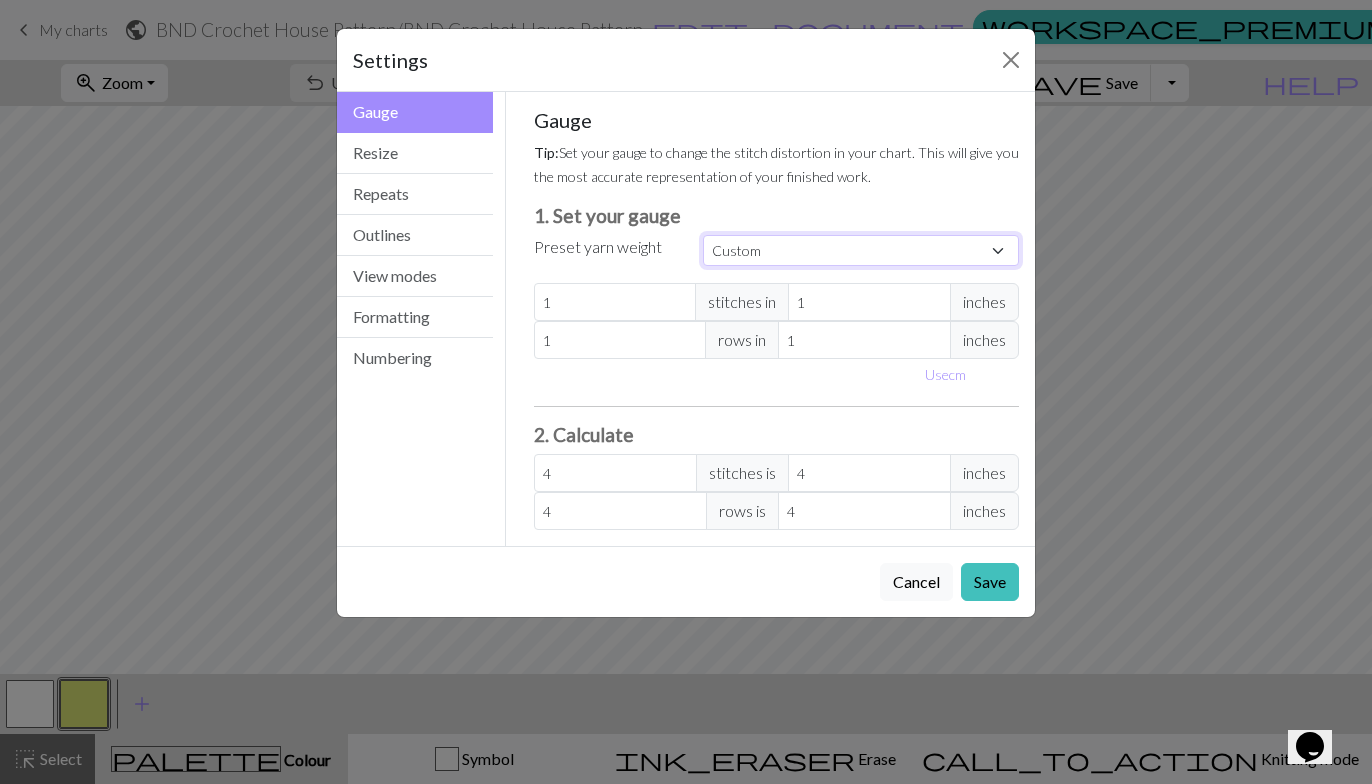 click on "Custom Square Lace Light Fingering Fingering Sport Double knit Worsted Aran Bulky Super Bulky" at bounding box center [861, 250] 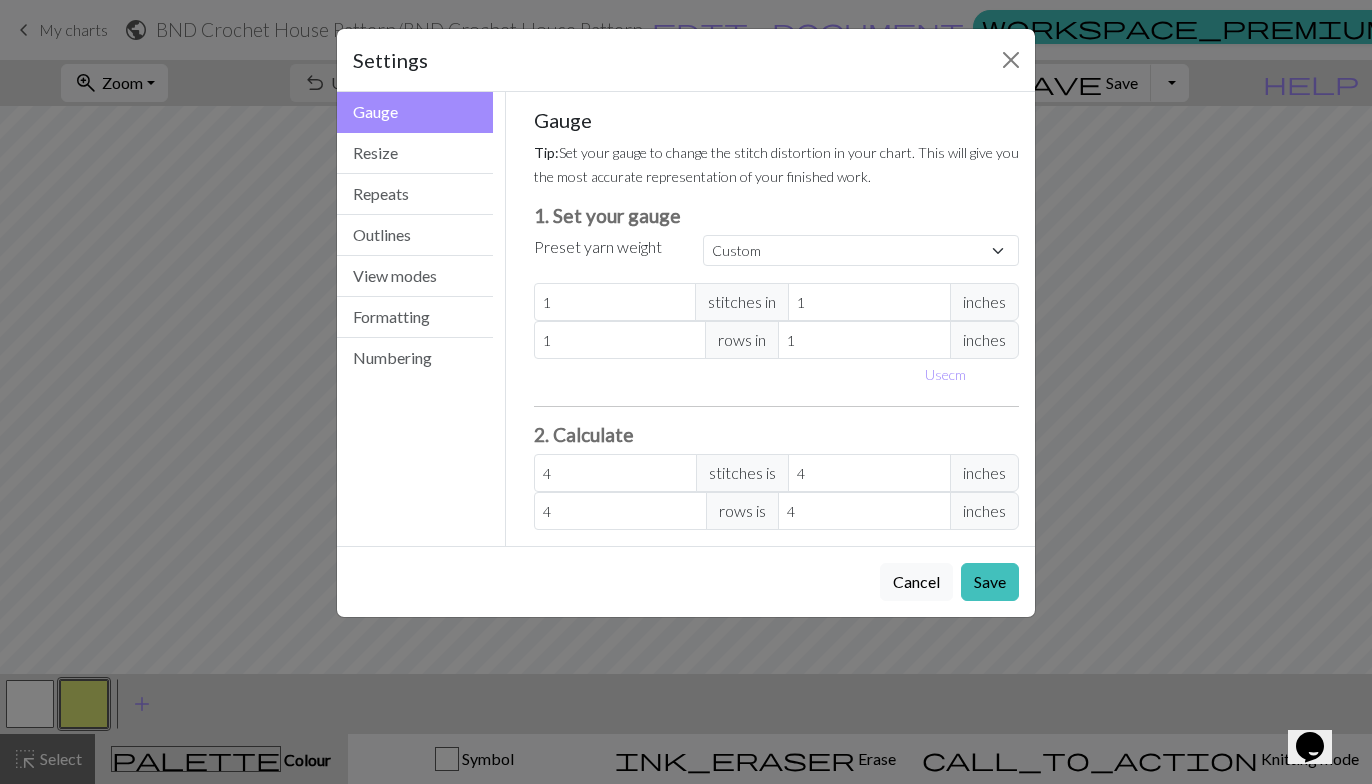 click on "Tip:  Set your gauge to change the stitch distortion in your chart. This will give you the most accurate representation of your finished work." at bounding box center (777, 164) 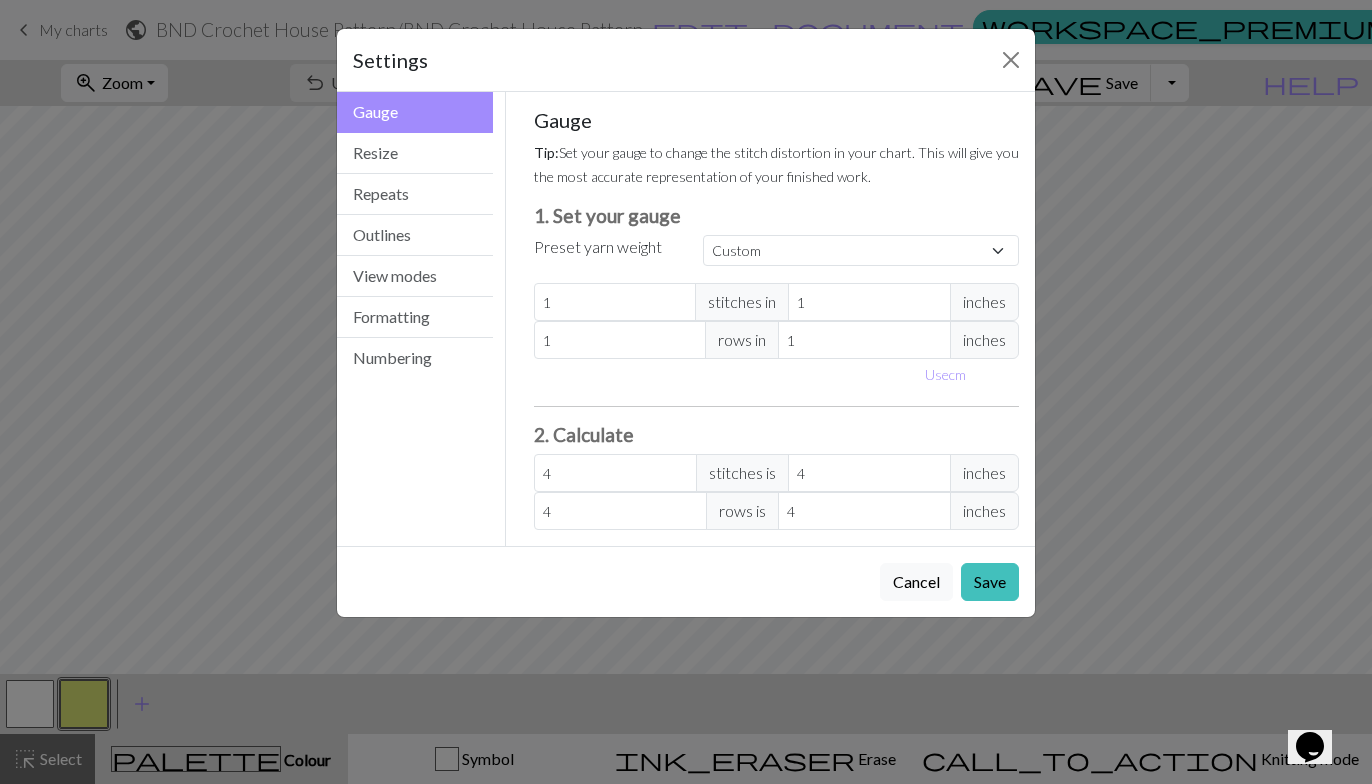 click on "Save" at bounding box center [990, 582] 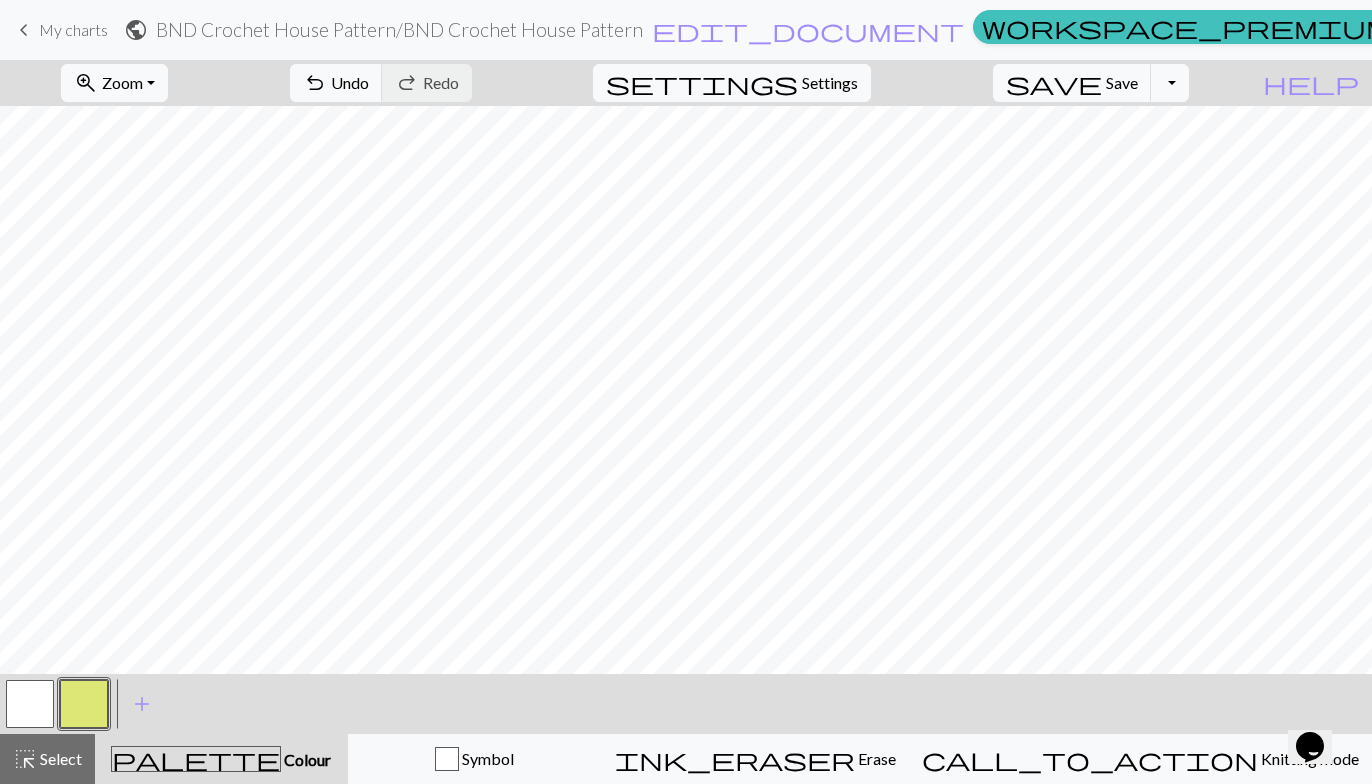 click at bounding box center [84, 704] 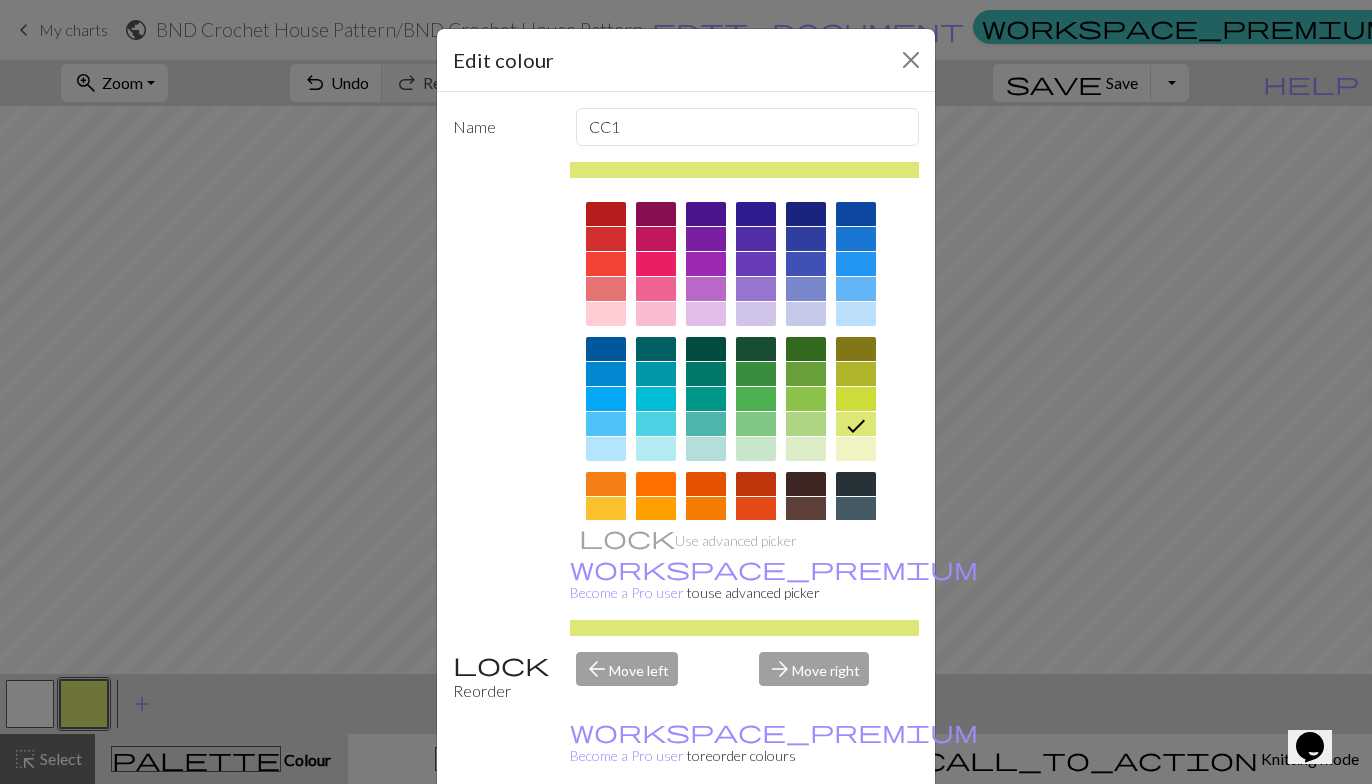 click at bounding box center (606, 424) 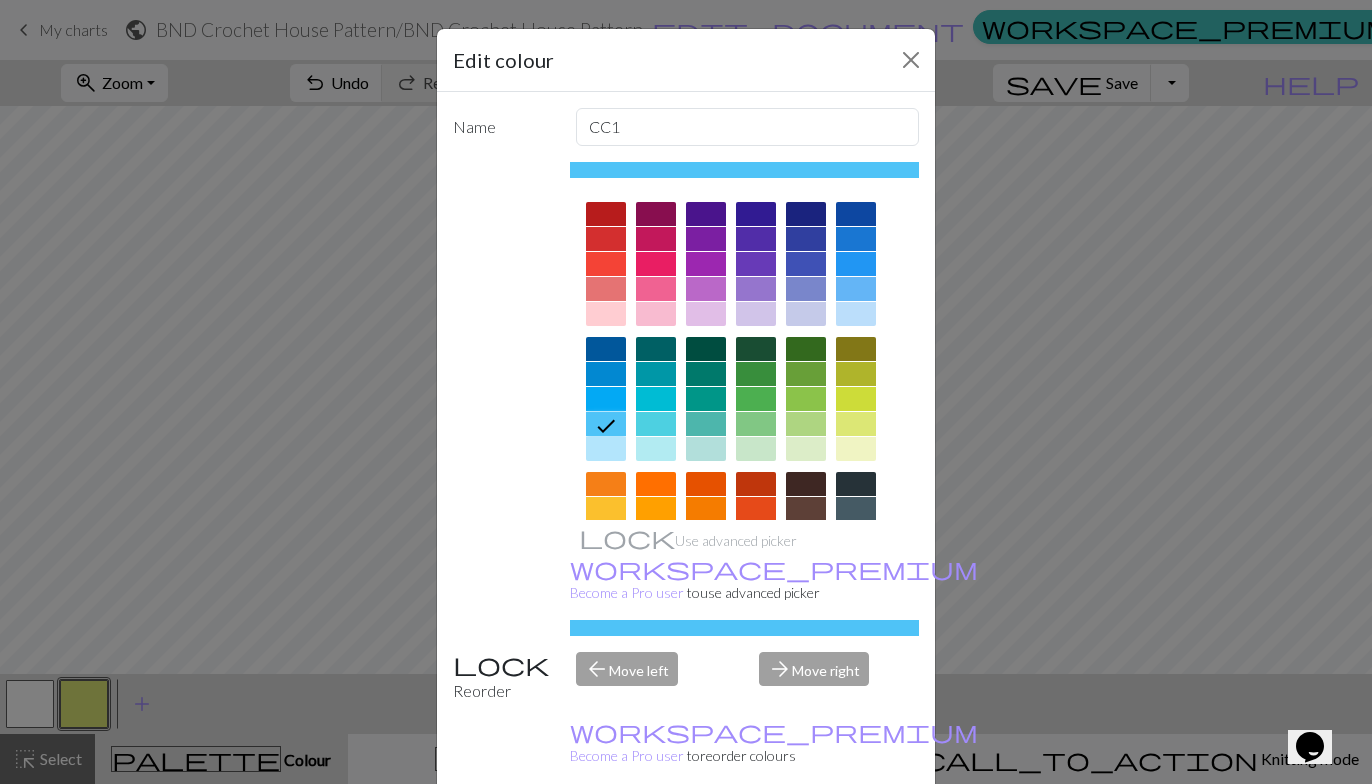 click on "Done" at bounding box center (806, 835) 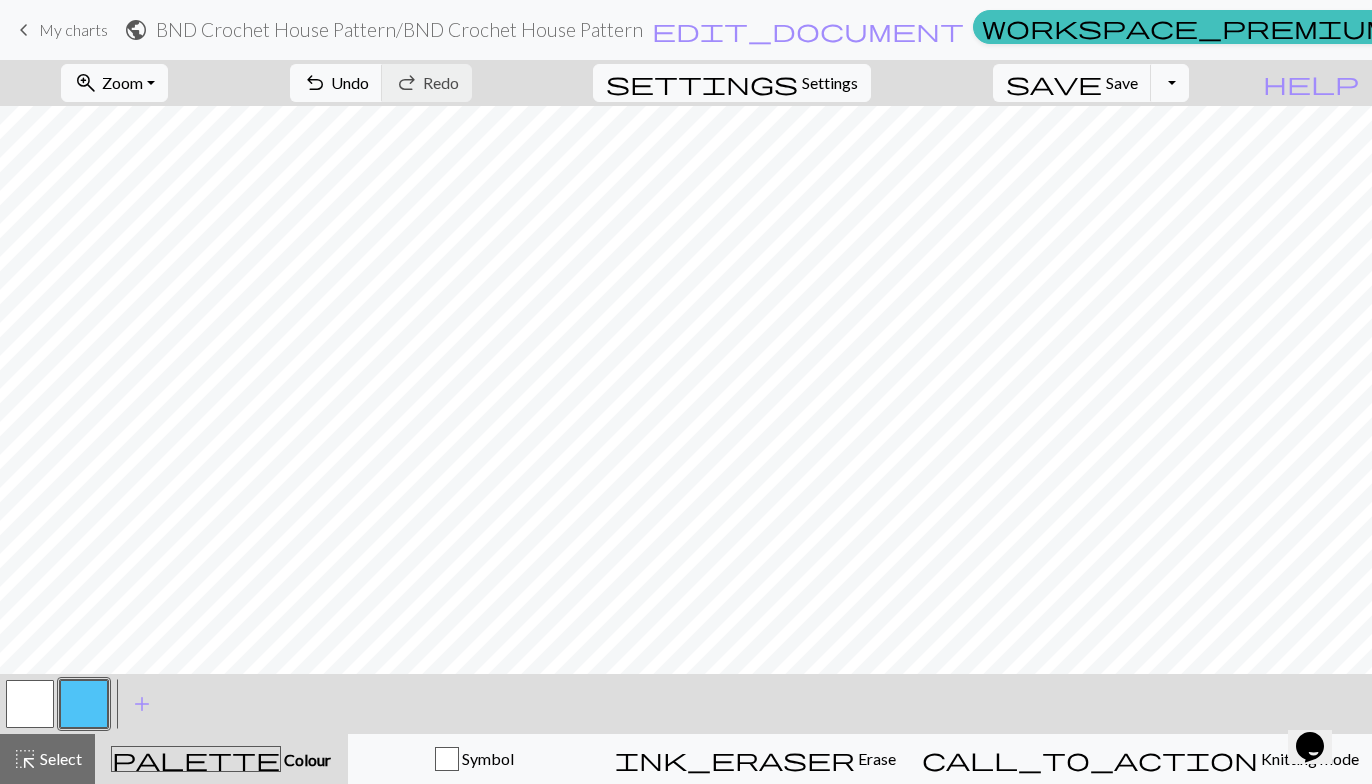 click at bounding box center (84, 704) 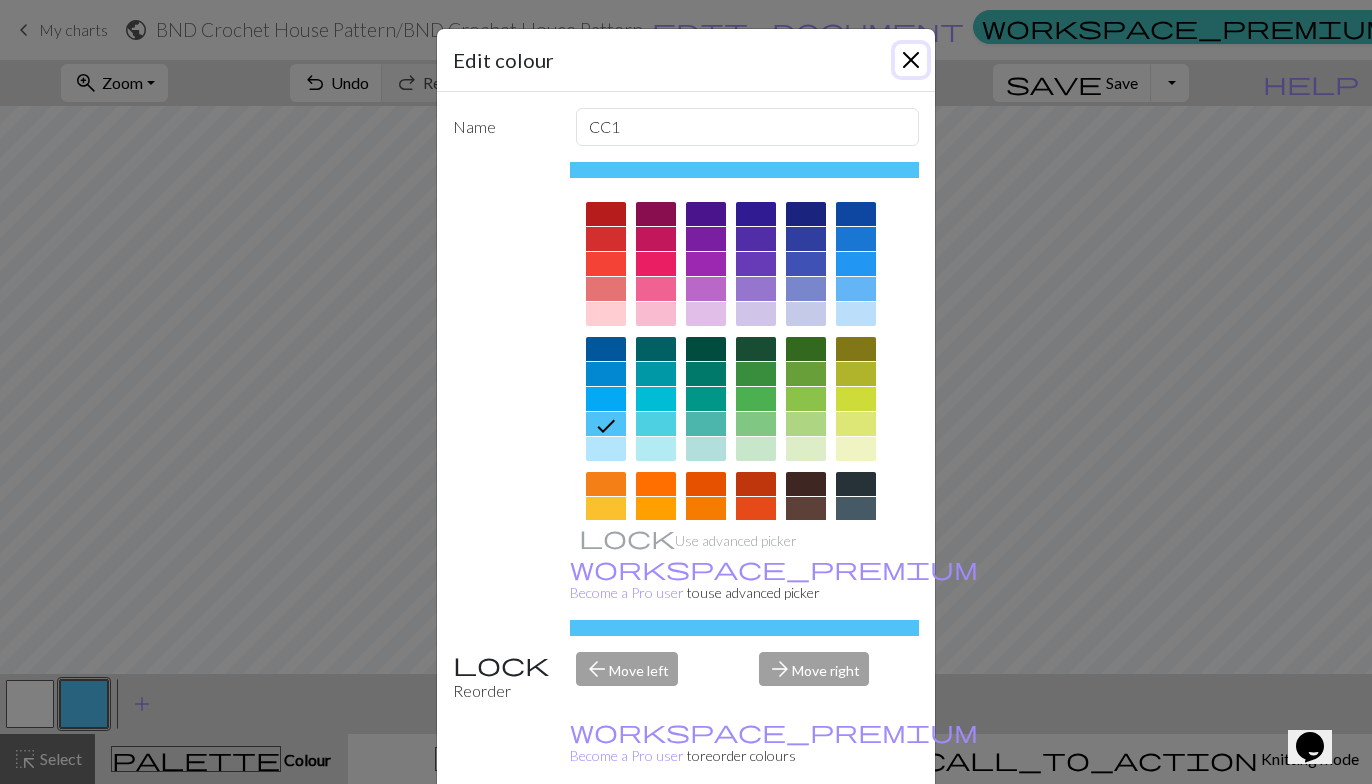 click at bounding box center (911, 60) 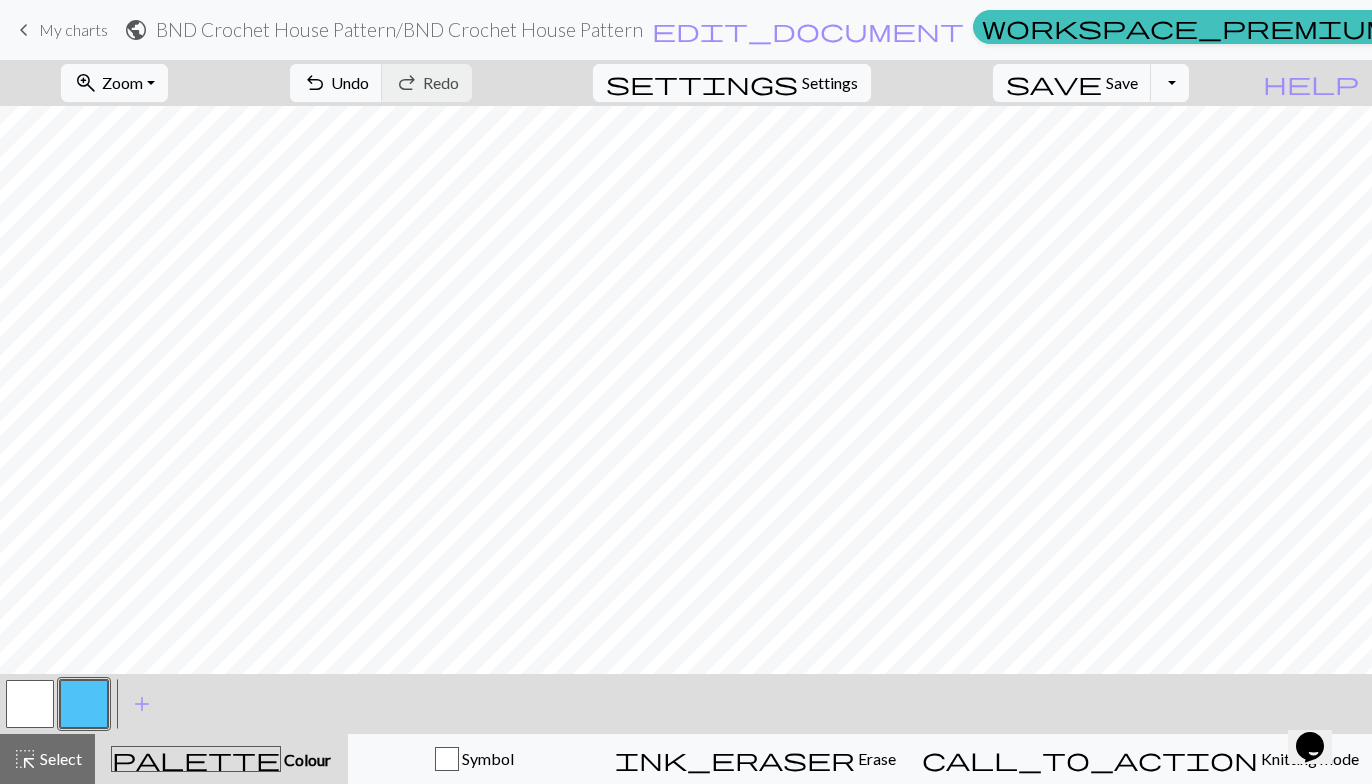 click at bounding box center (30, 704) 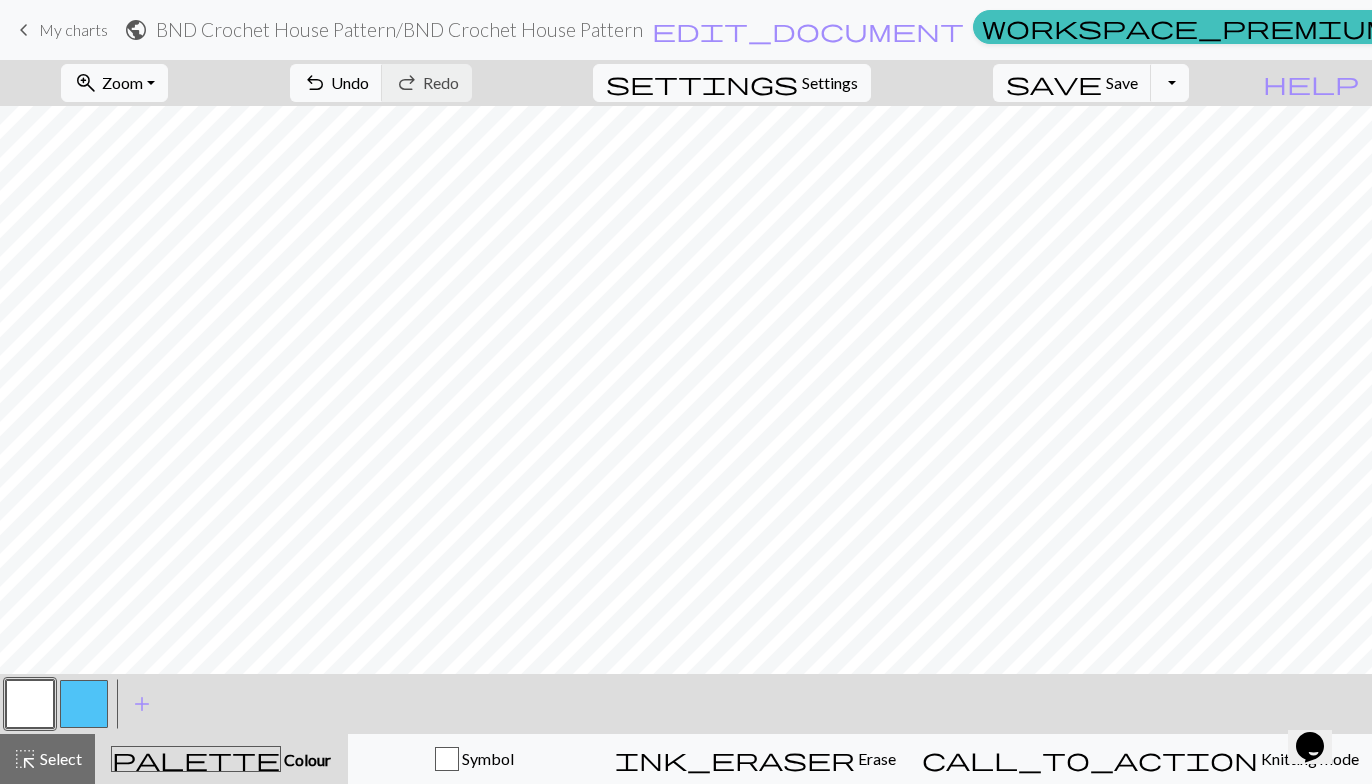 click at bounding box center [30, 704] 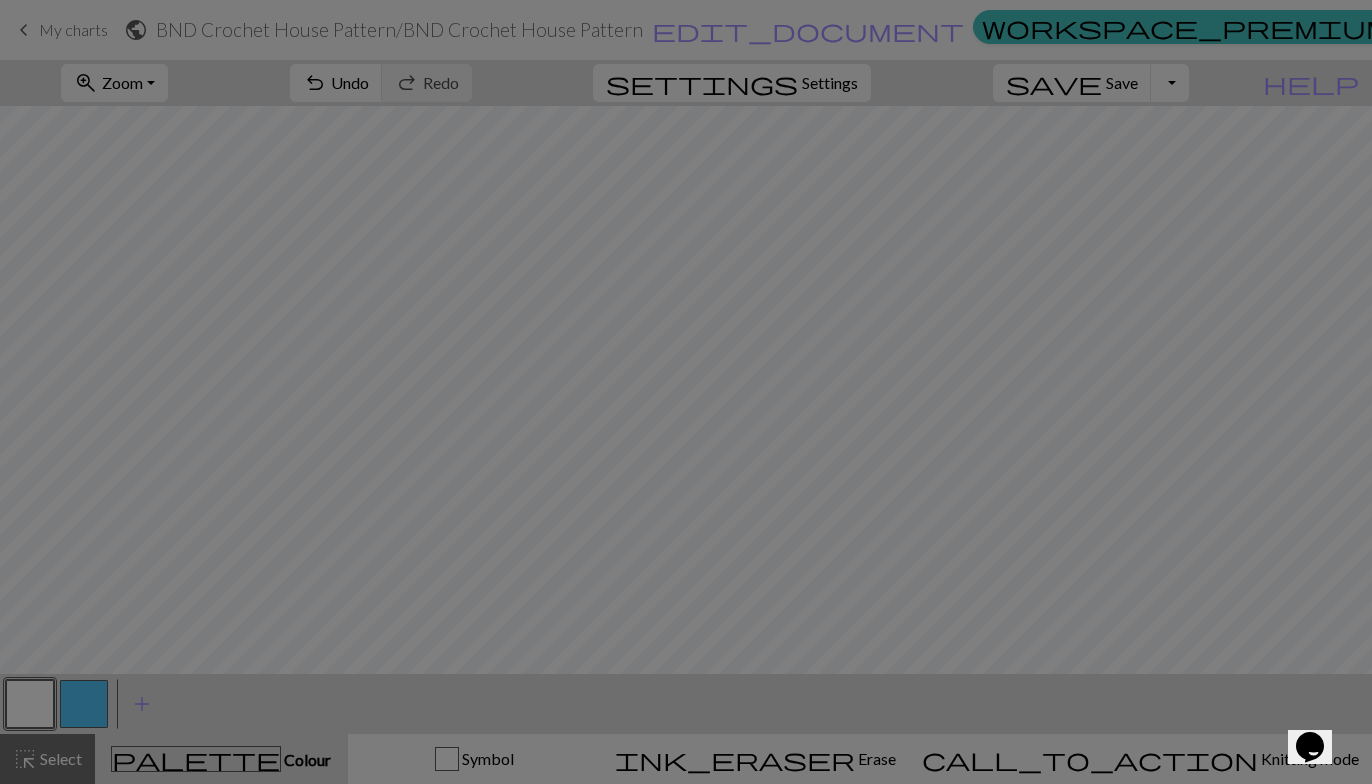 click on "Edit colour Name MC Use advanced picker workspace_premium Become a Pro user   to  use advanced picker Reorder arrow_back Move left arrow_forward Move right workspace_premium Become a Pro user   to  reorder colours Delete Done Cancel" at bounding box center (686, 392) 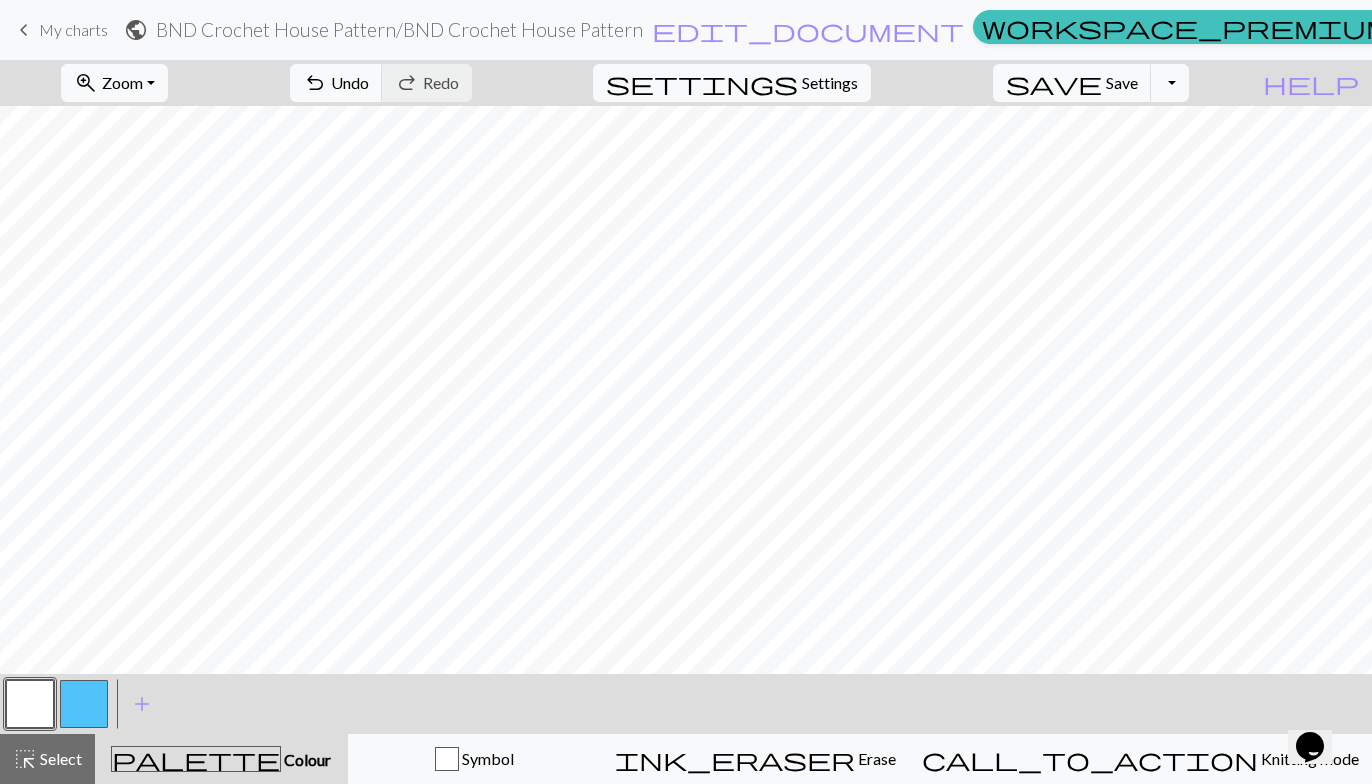 click at bounding box center (84, 704) 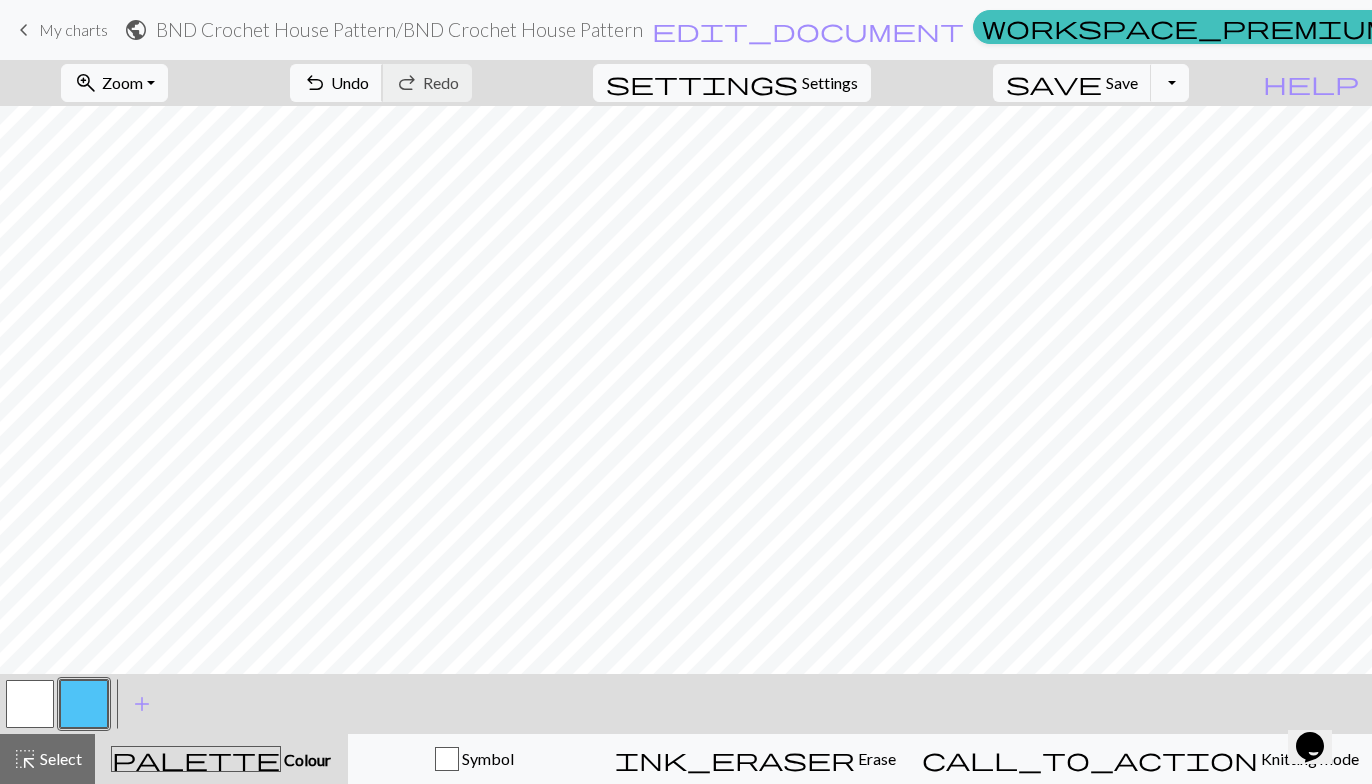click on "undo" at bounding box center (315, 83) 